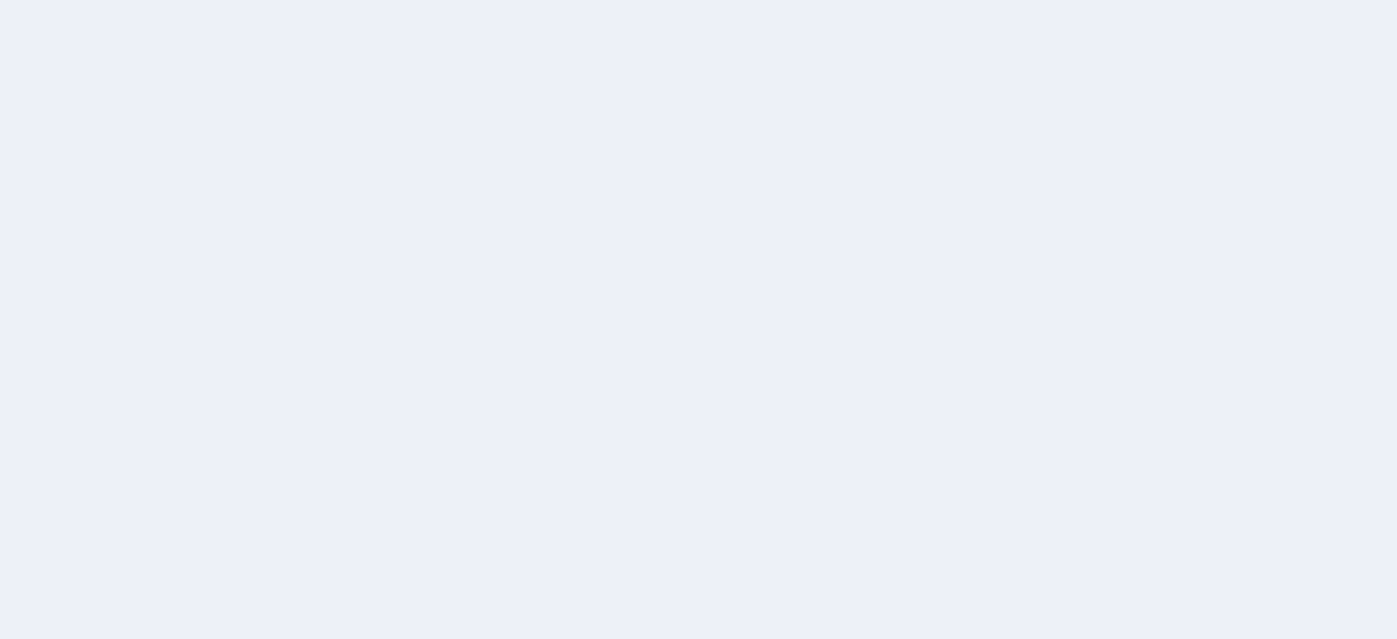 scroll, scrollTop: 0, scrollLeft: 0, axis: both 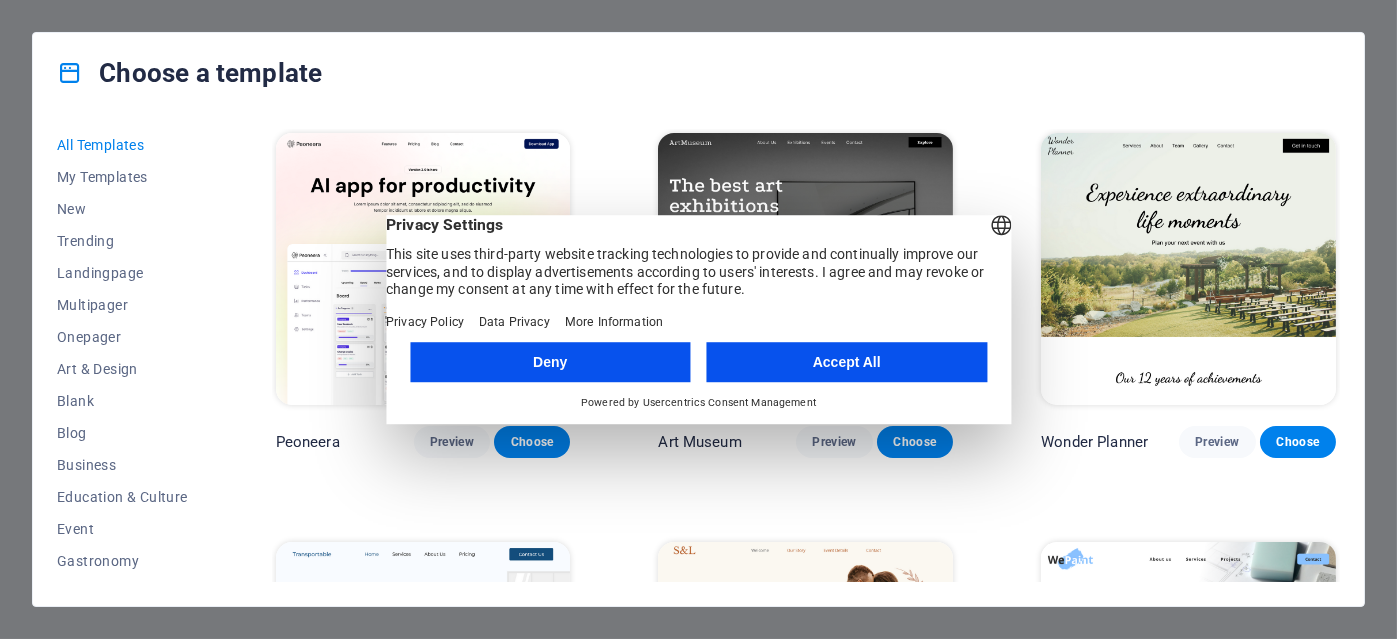 click on "Accept All" at bounding box center [847, 362] 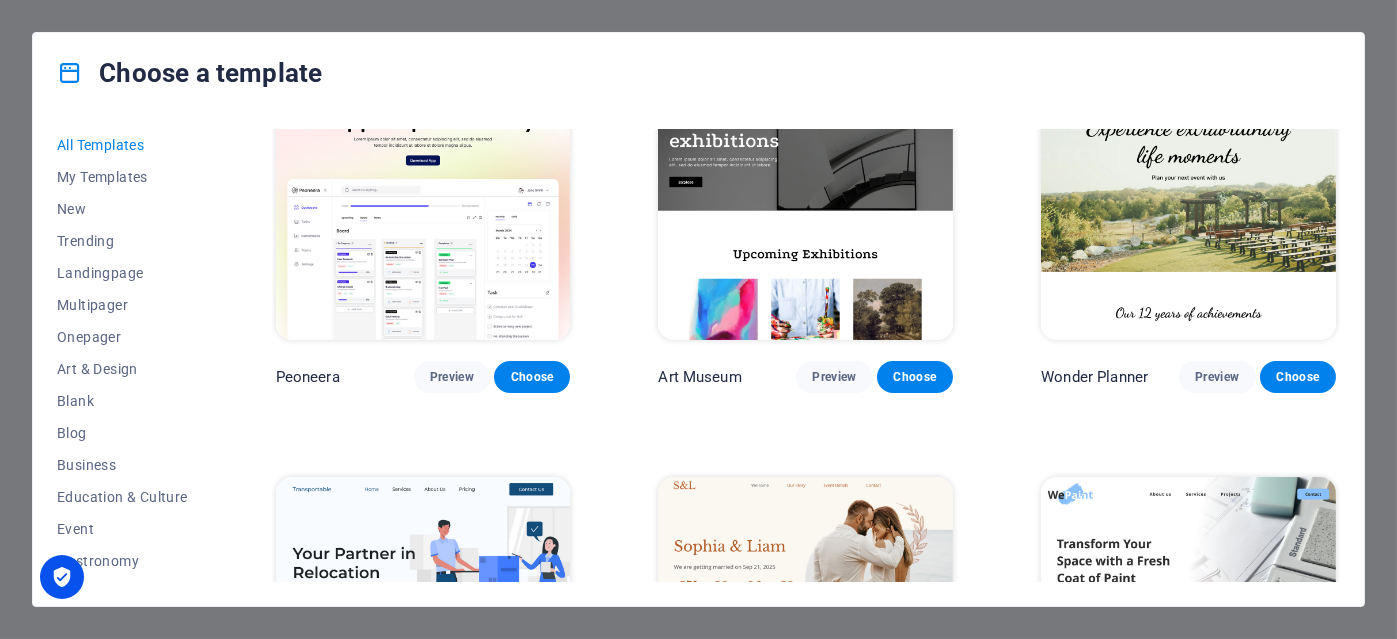 scroll, scrollTop: 66, scrollLeft: 0, axis: vertical 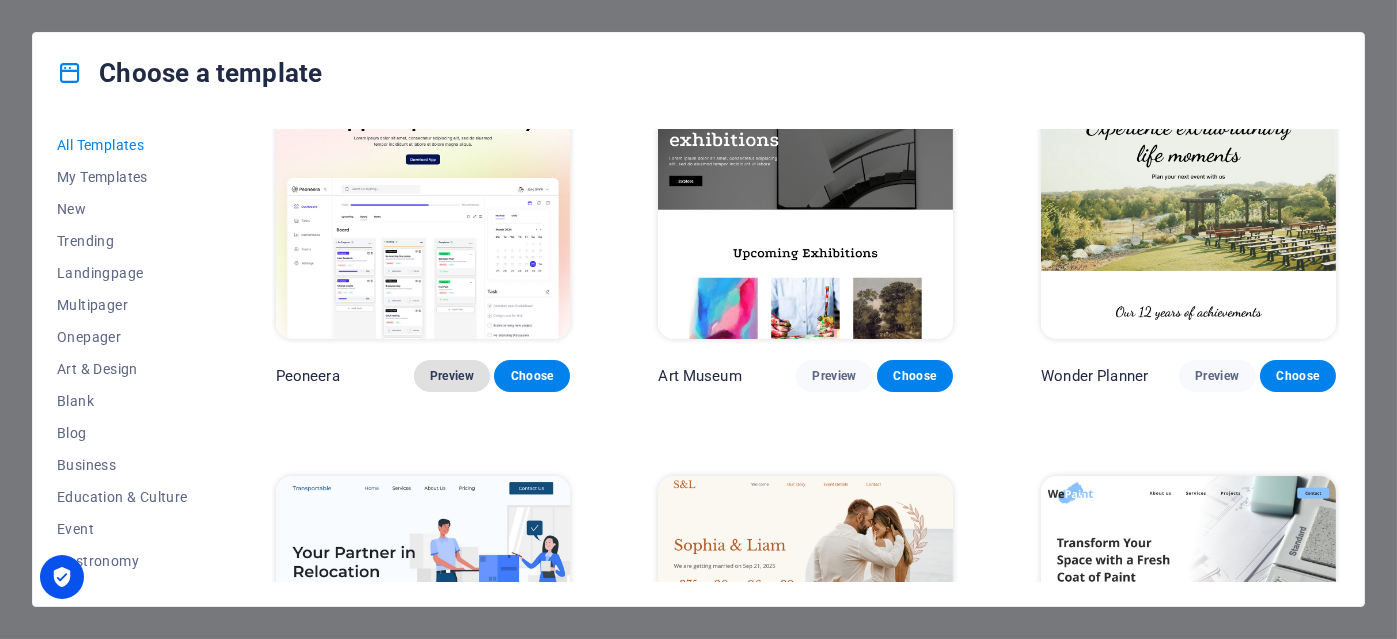 click on "Preview" at bounding box center (452, 376) 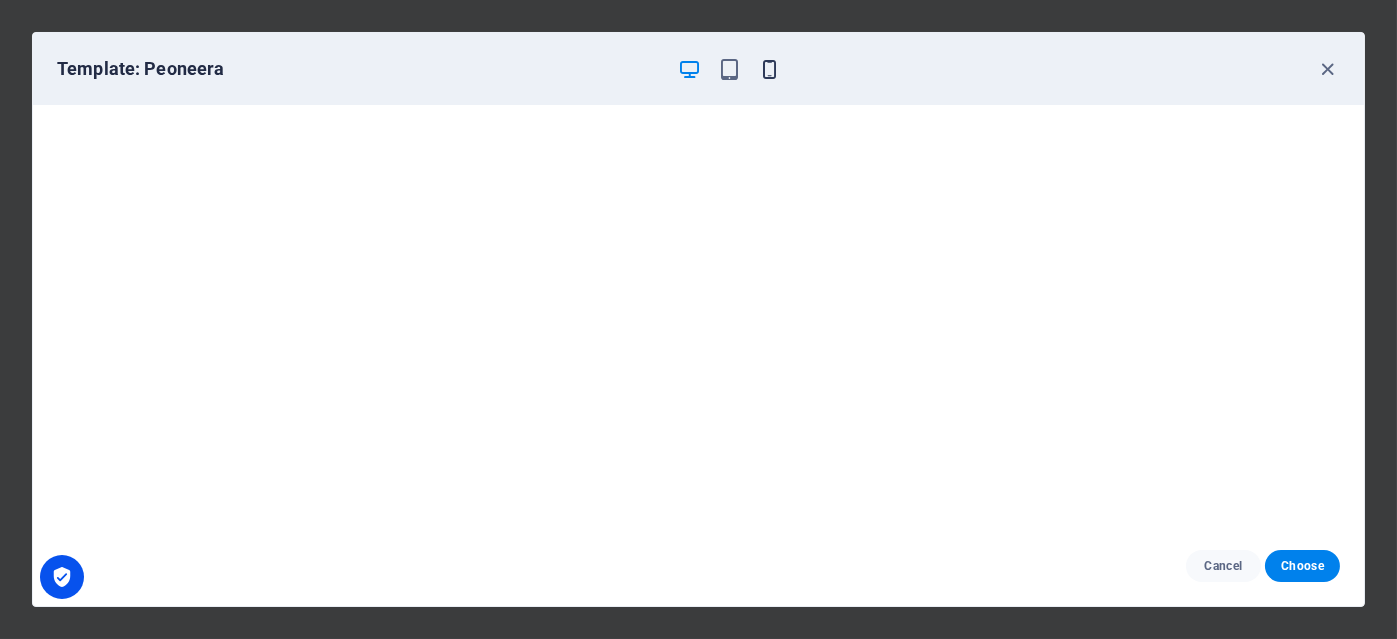 click at bounding box center (769, 69) 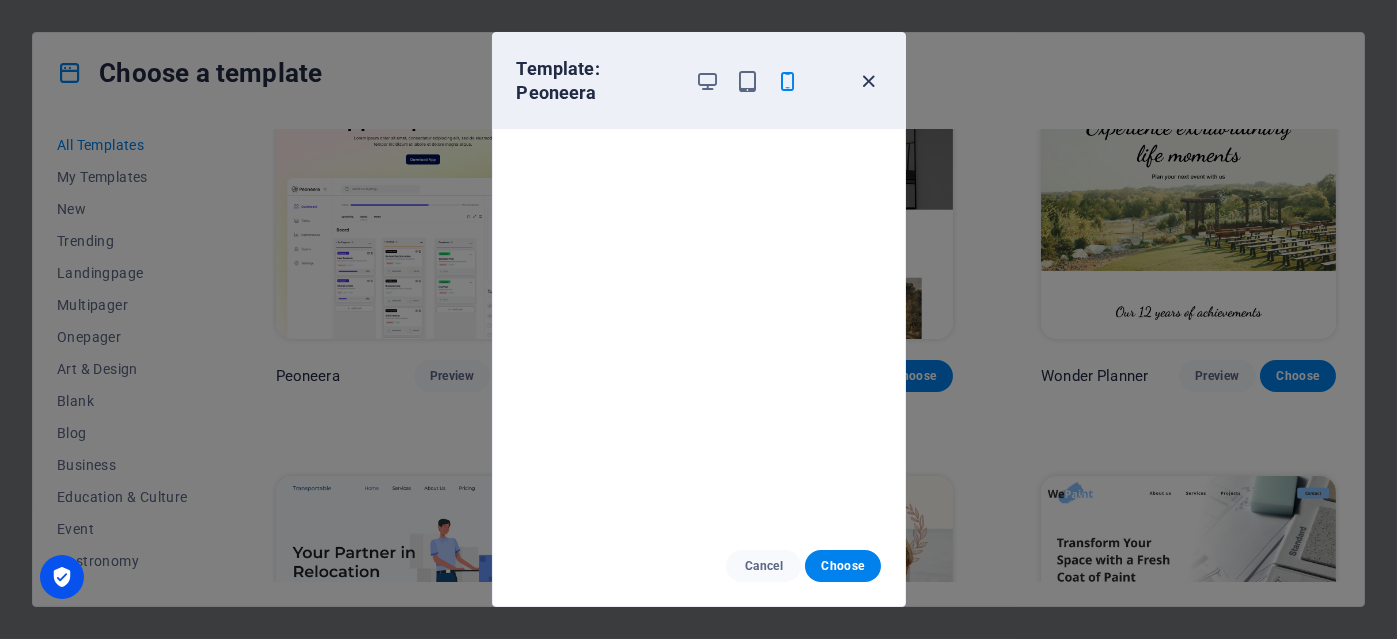 click at bounding box center [868, 81] 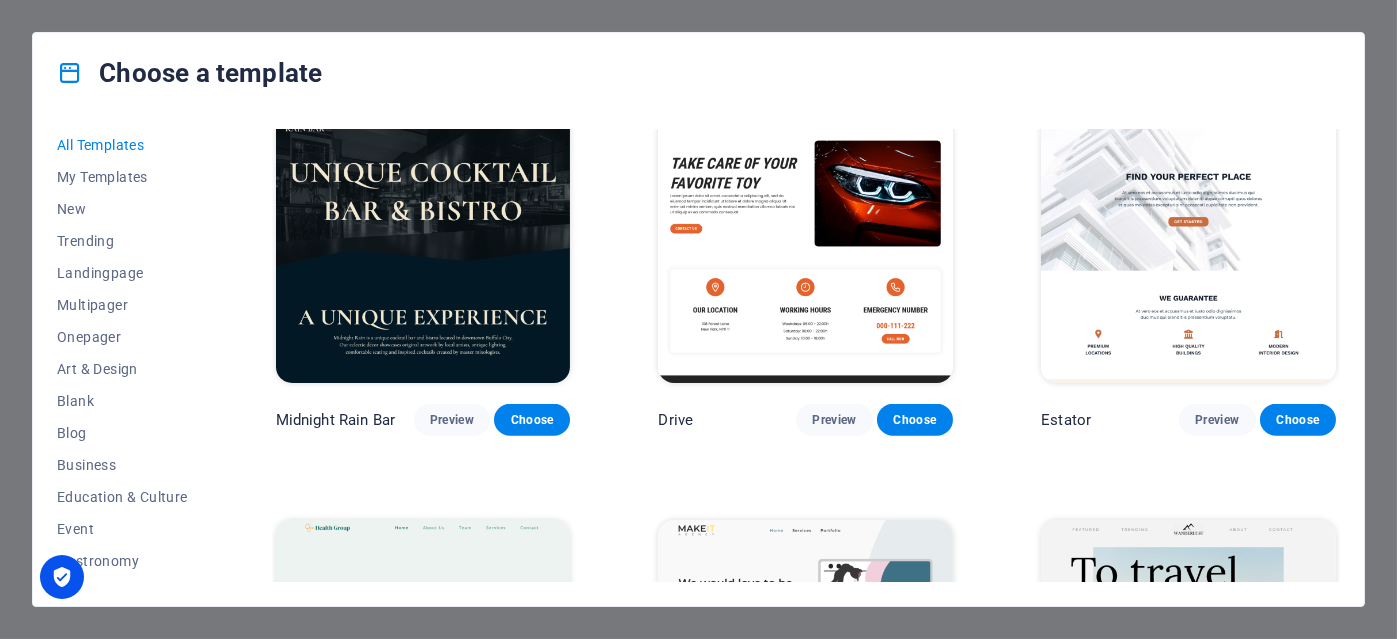 scroll, scrollTop: 3299, scrollLeft: 0, axis: vertical 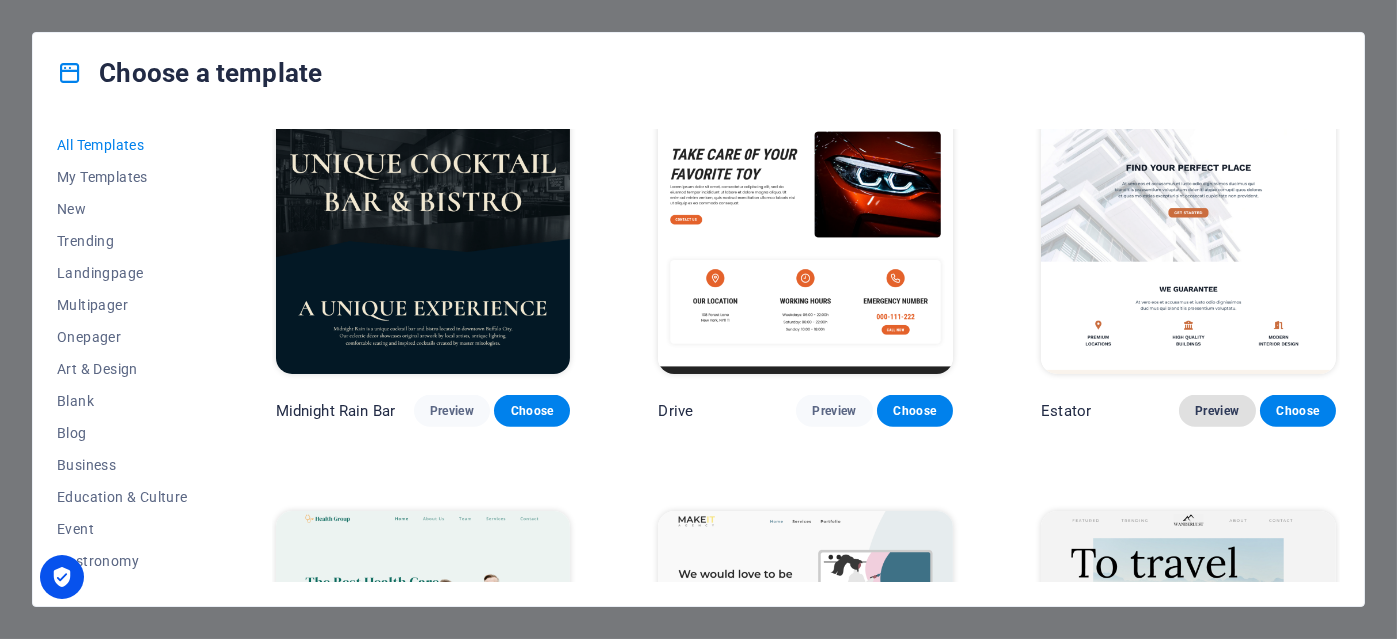 click on "Preview" at bounding box center (1217, 411) 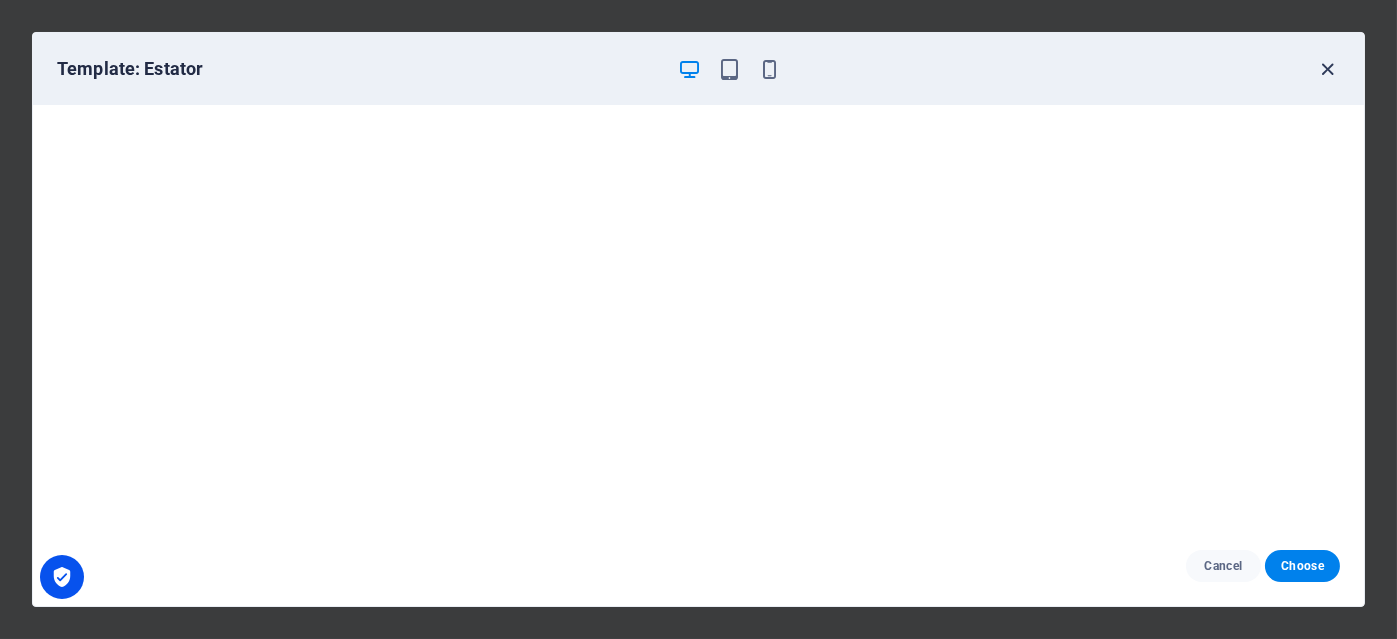 click at bounding box center (1328, 69) 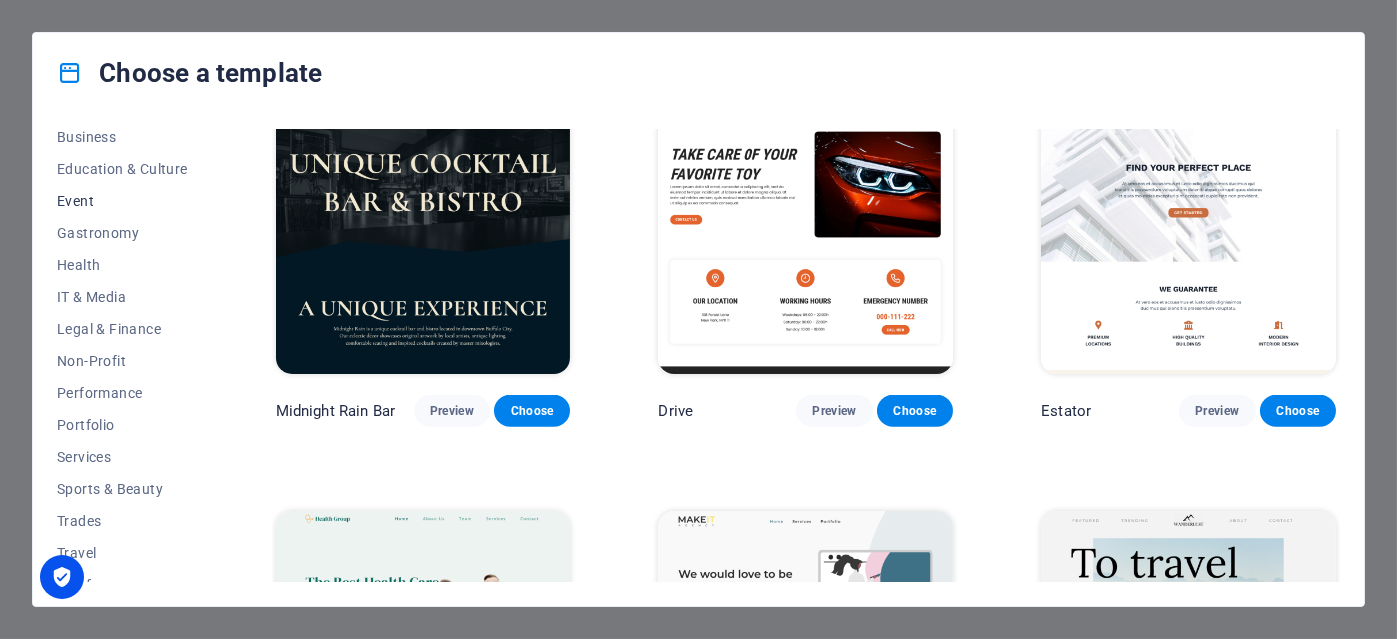 scroll, scrollTop: 346, scrollLeft: 0, axis: vertical 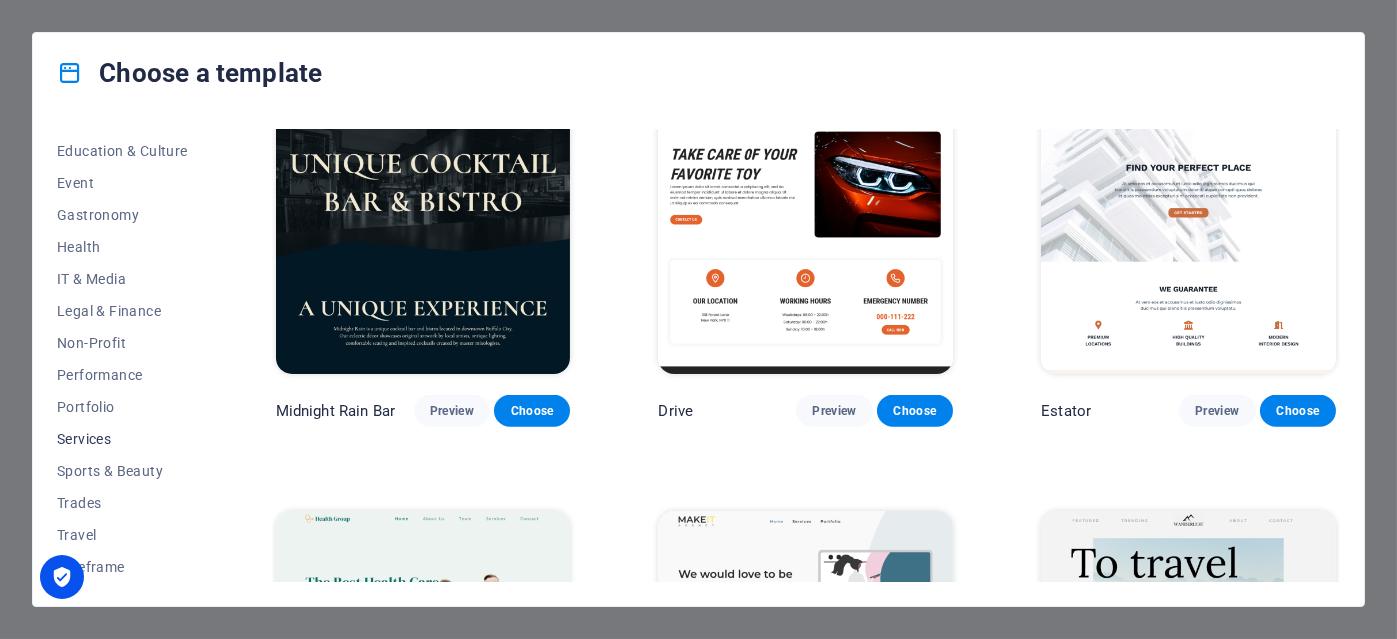 click on "Services" at bounding box center [122, 439] 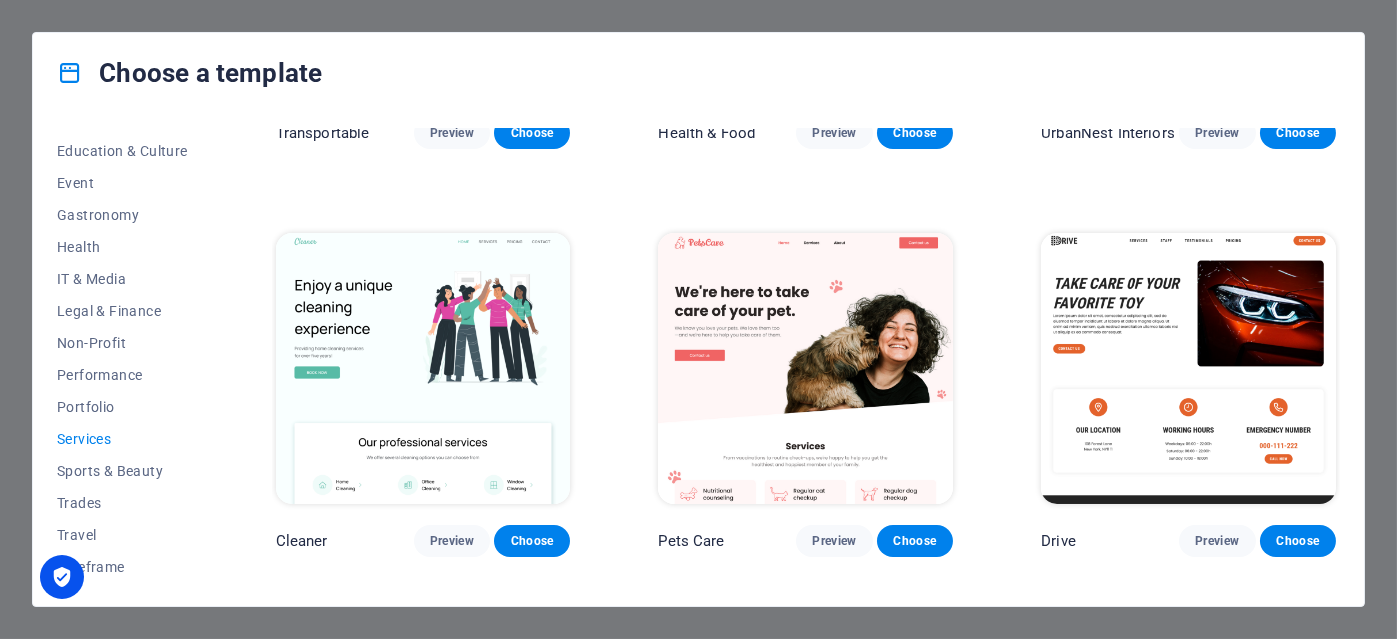scroll, scrollTop: 320, scrollLeft: 0, axis: vertical 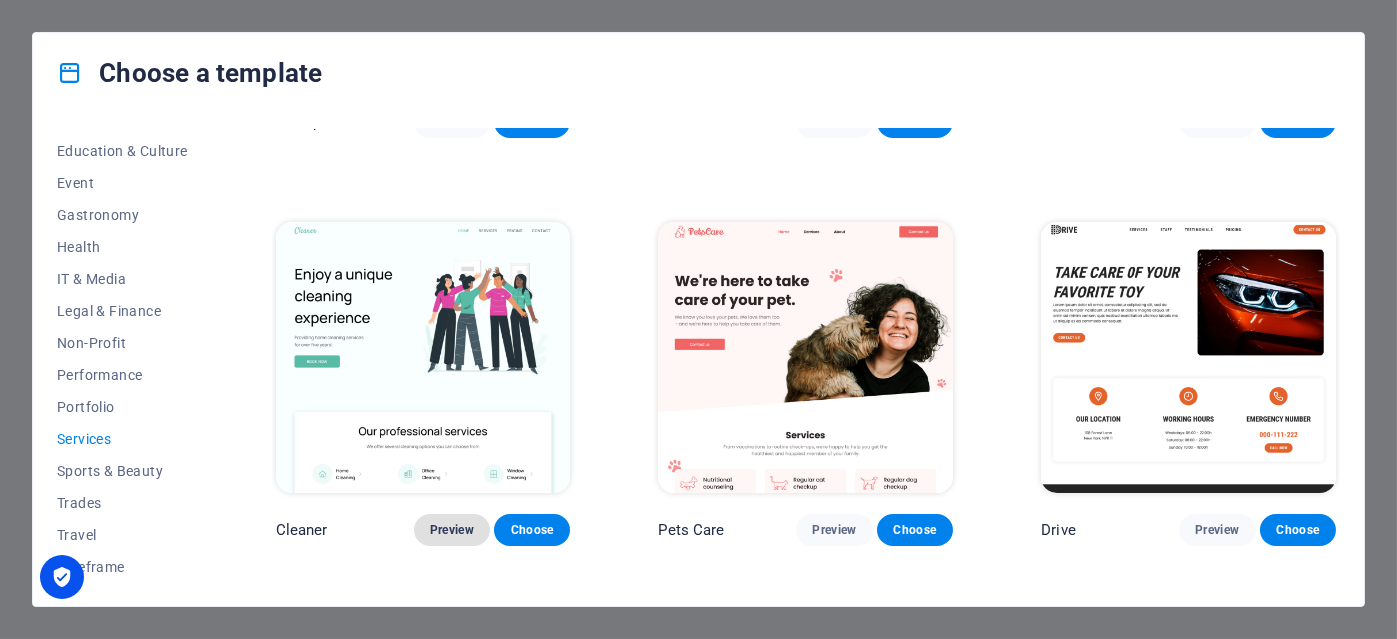 click on "Preview" at bounding box center [452, 530] 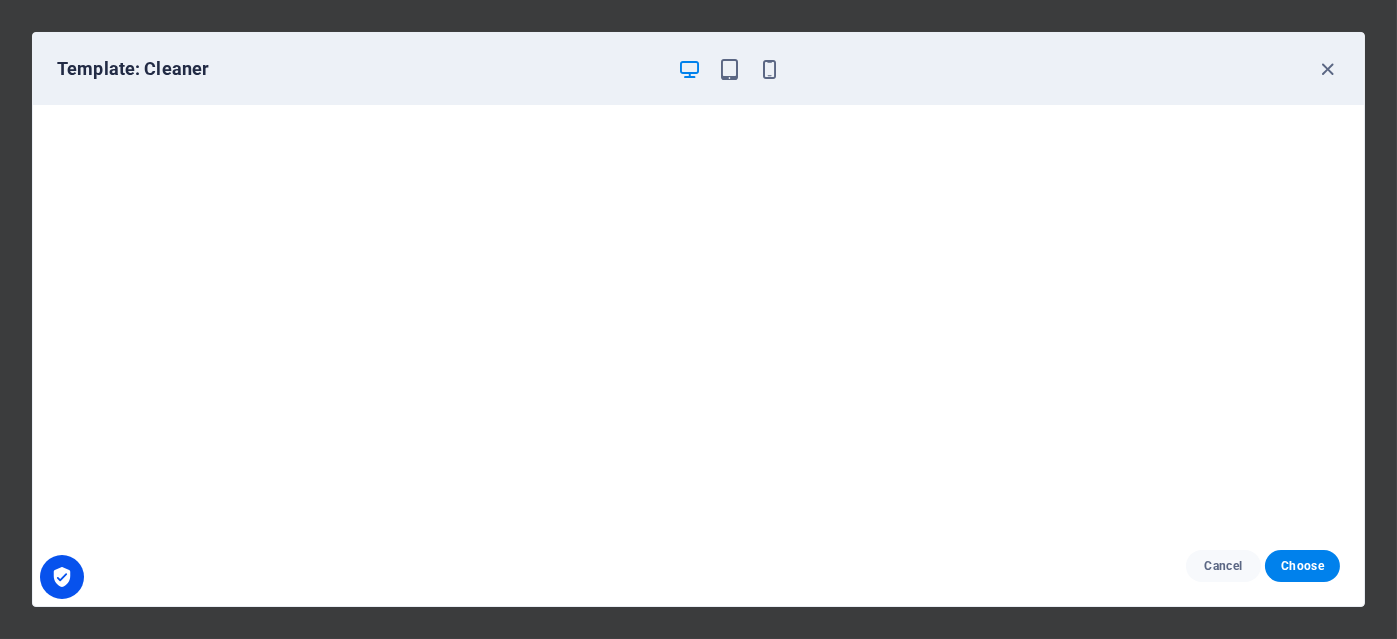 scroll, scrollTop: 5, scrollLeft: 0, axis: vertical 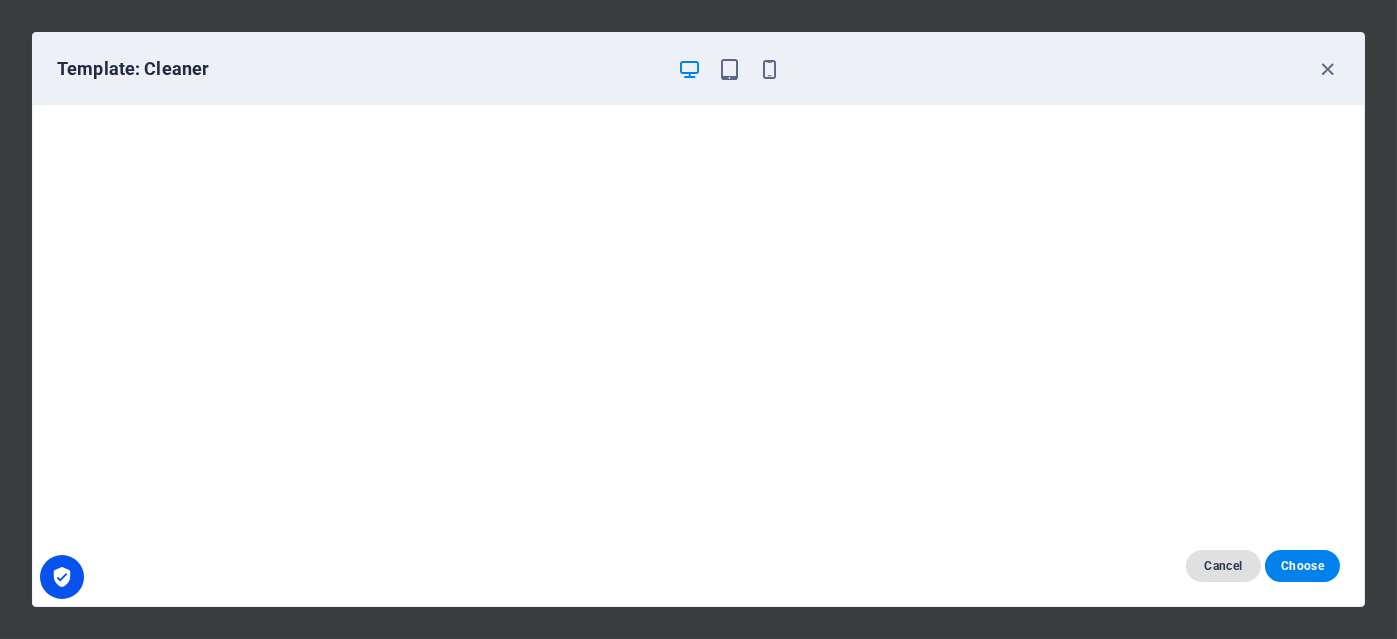 click on "Cancel" at bounding box center [1223, 566] 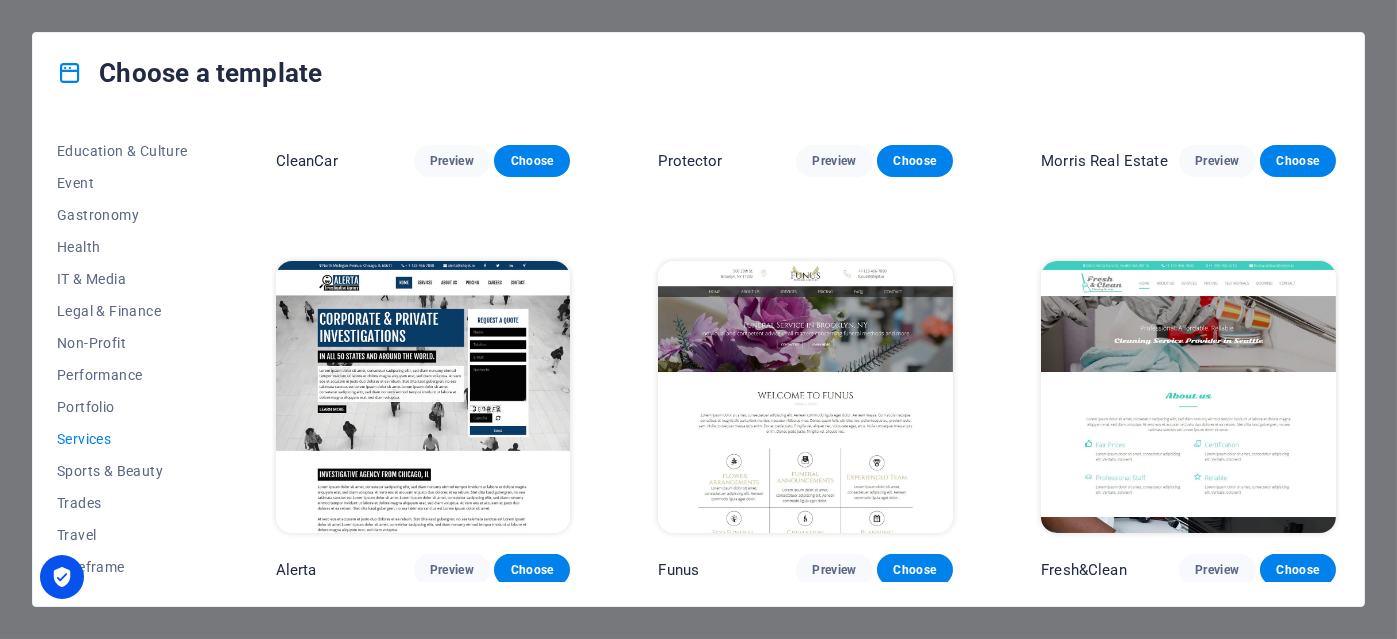 scroll, scrollTop: 1553, scrollLeft: 0, axis: vertical 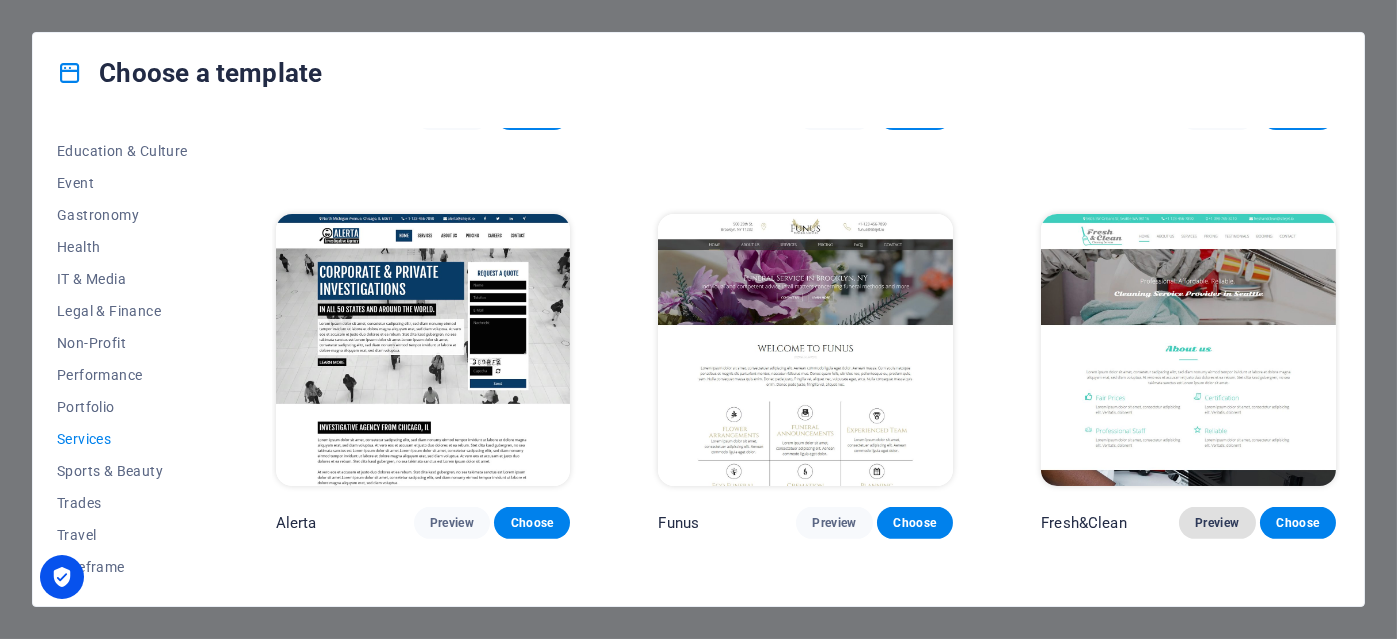 click on "Preview" at bounding box center [1217, 523] 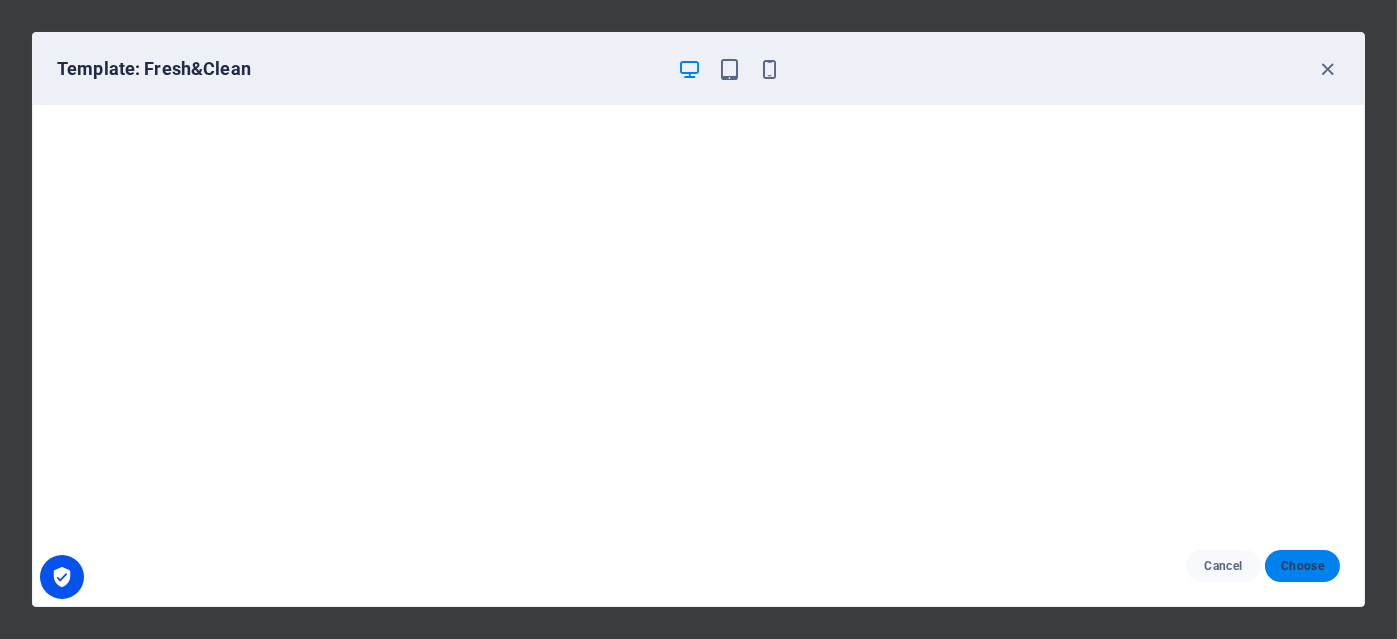 click on "Choose" at bounding box center (1302, 566) 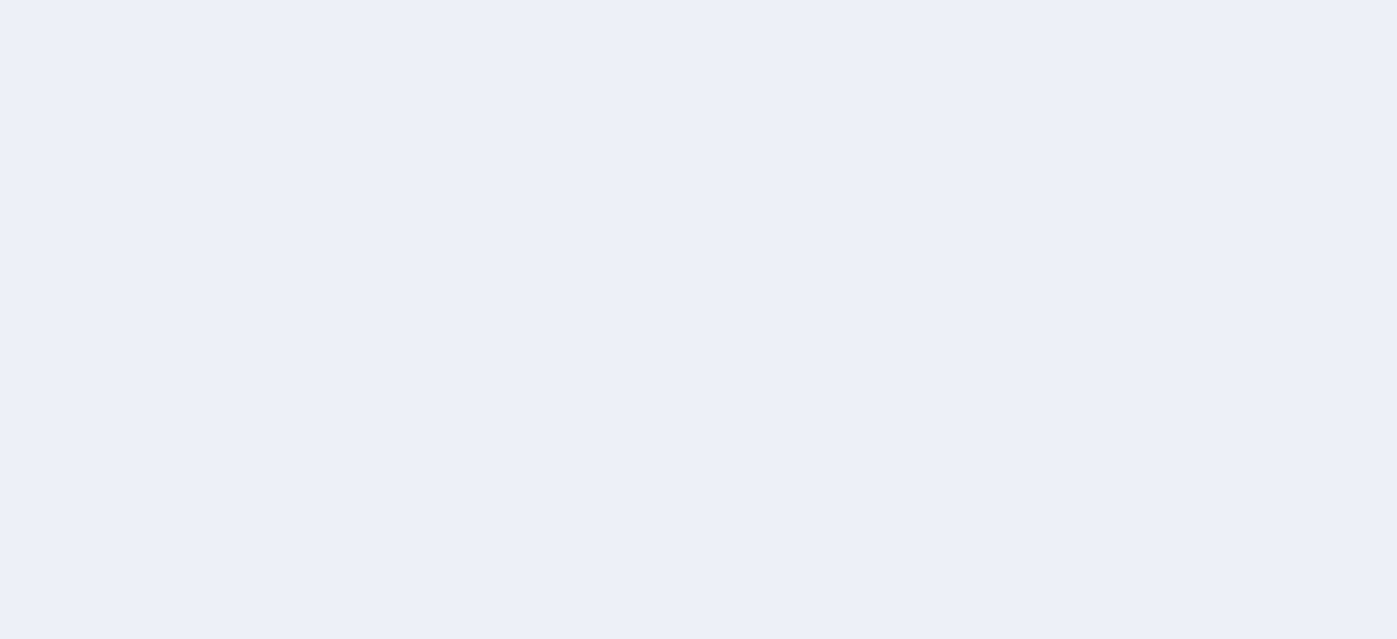 scroll, scrollTop: 0, scrollLeft: 0, axis: both 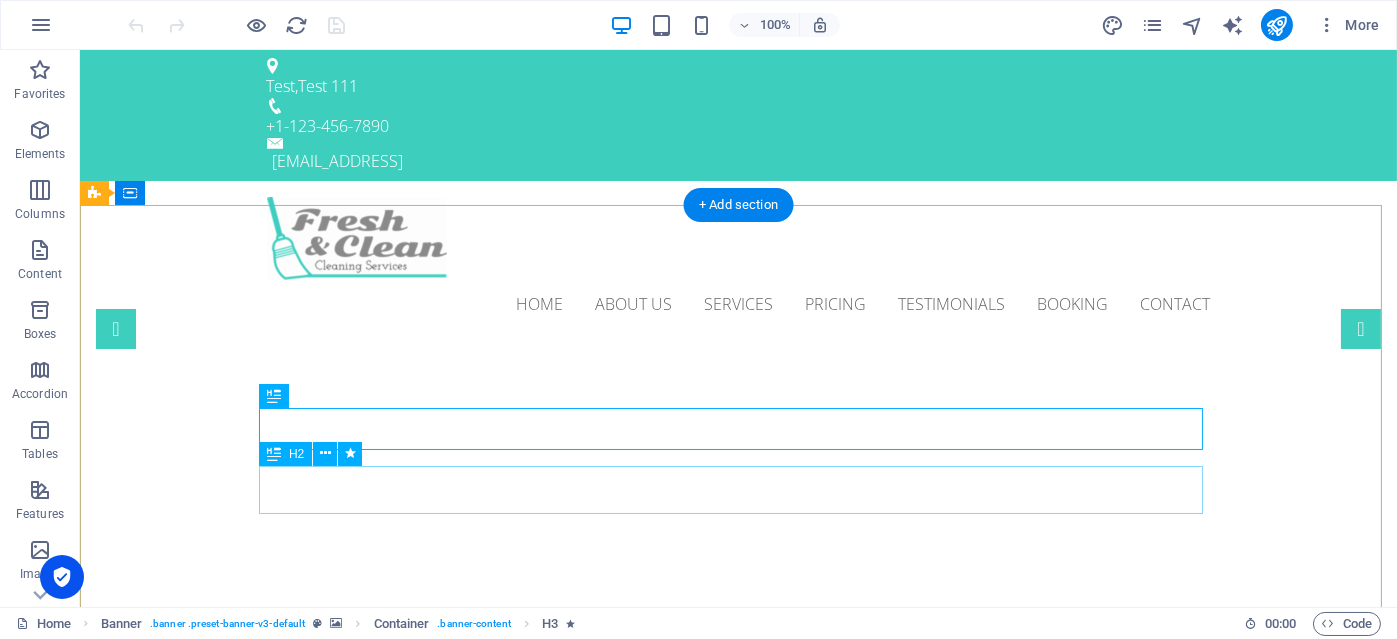 click on "Cleaning Service Provider in  Test" at bounding box center (739, 1033) 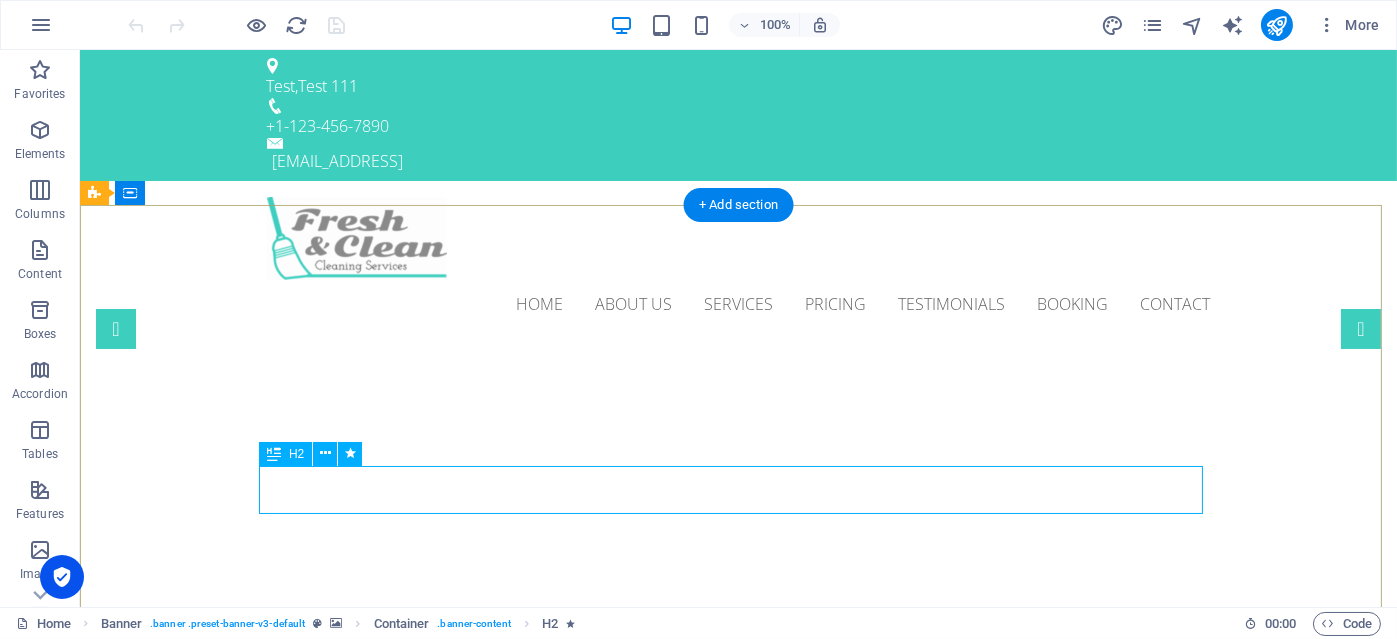 click on "Cleaning Service Provider in  Test" at bounding box center (739, 1033) 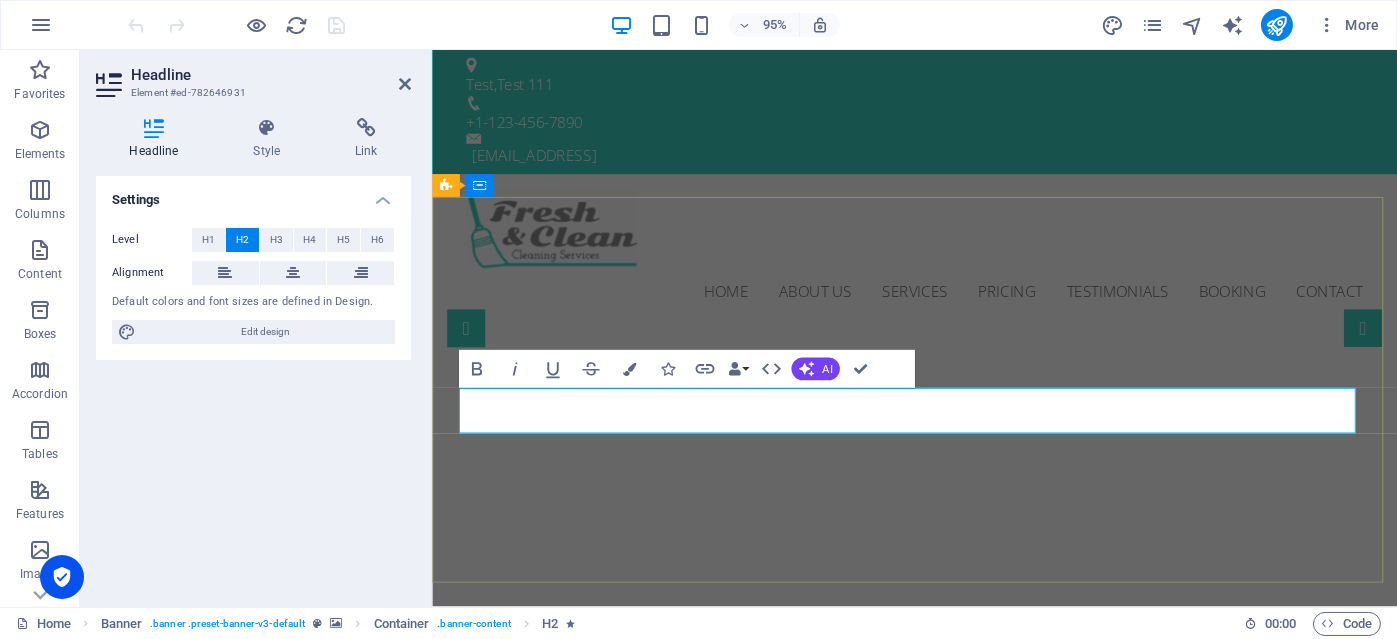 click on "Cleaning Service Provider in  Test" at bounding box center (939, 1032) 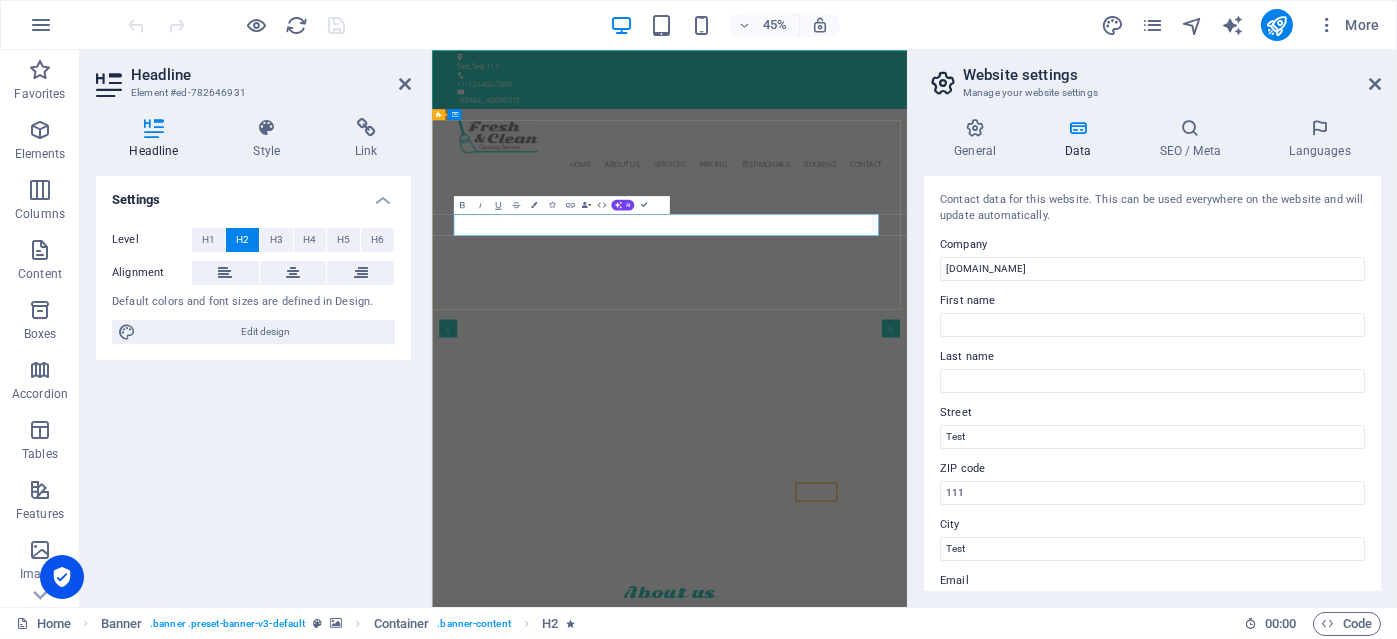 click on "Cleaning Service Provider in  Test" at bounding box center [959, 1033] 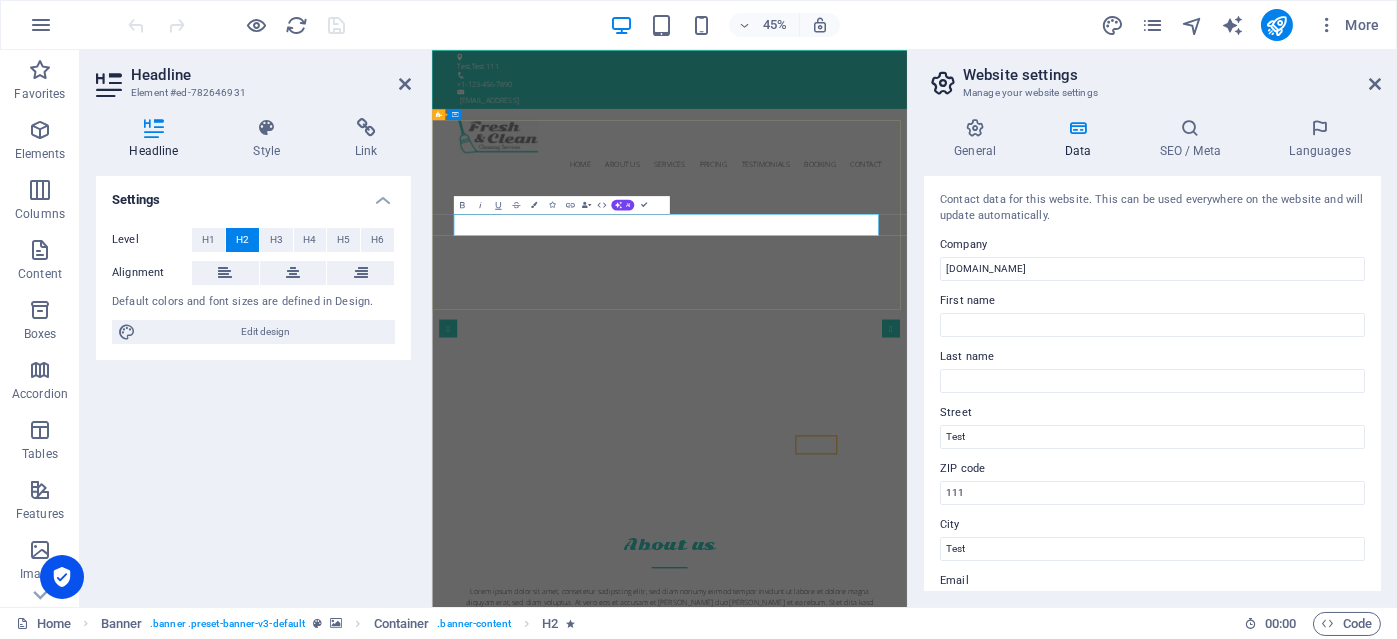 click on "Cleaning Service Provider in  Test" at bounding box center [959, 927] 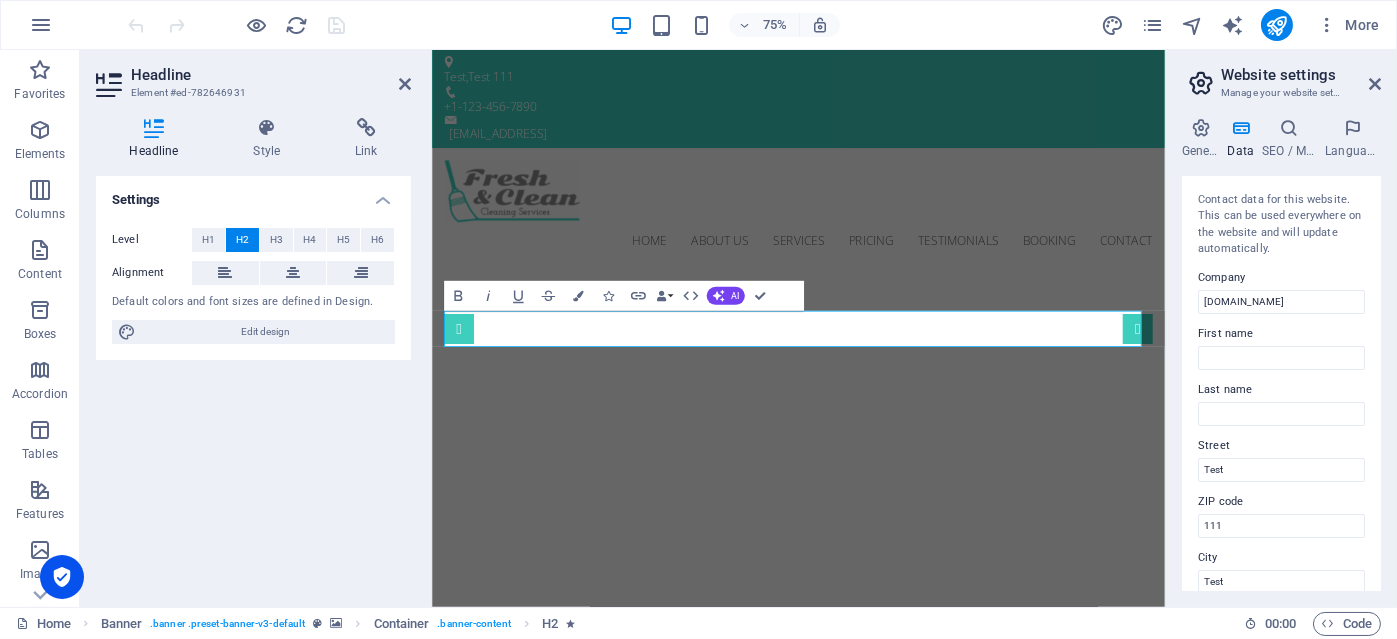 drag, startPoint x: 908, startPoint y: 225, endPoint x: 1176, endPoint y: 195, distance: 269.6739 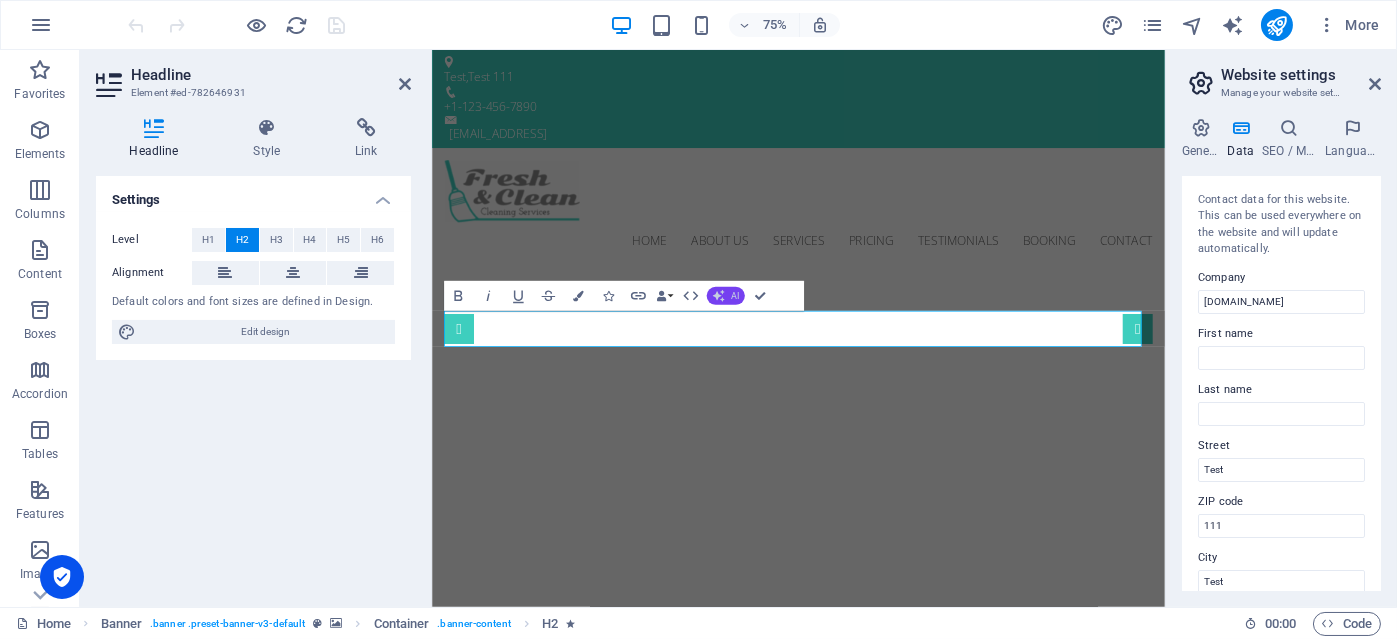 click on "AI" at bounding box center [726, 296] 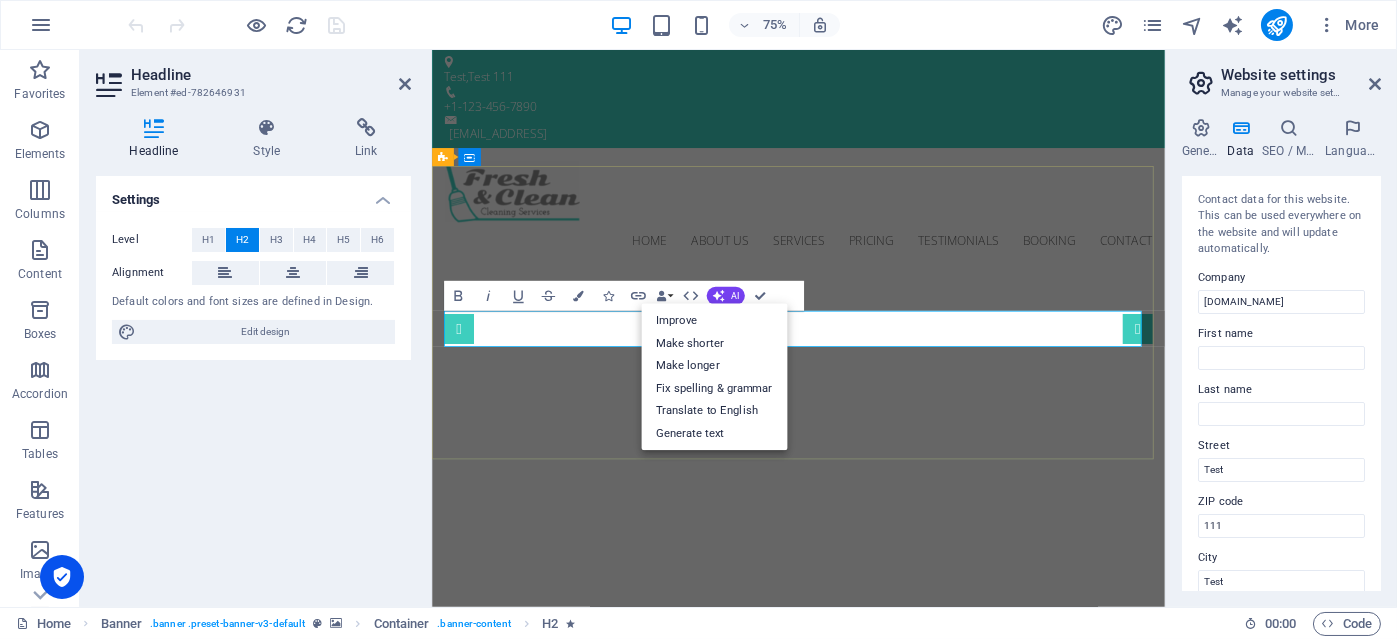 click on "Cleaning Service Provider i" at bounding box center (920, 928) 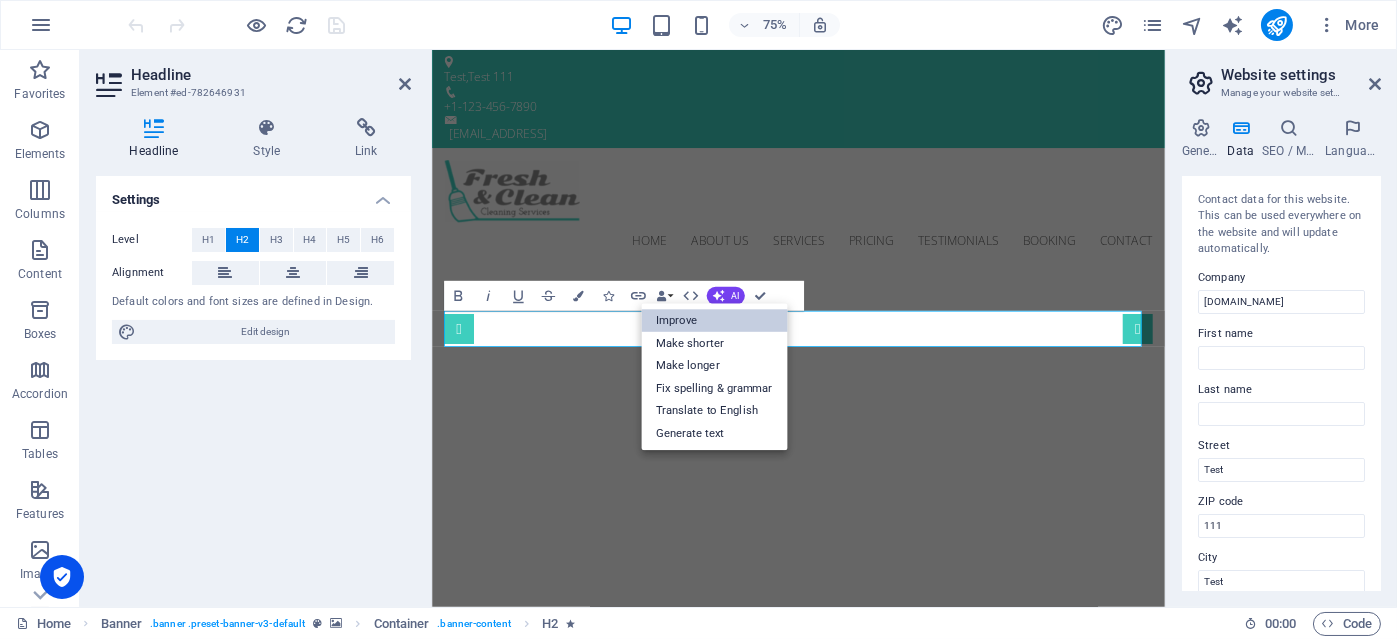 click on "Improve" at bounding box center [714, 320] 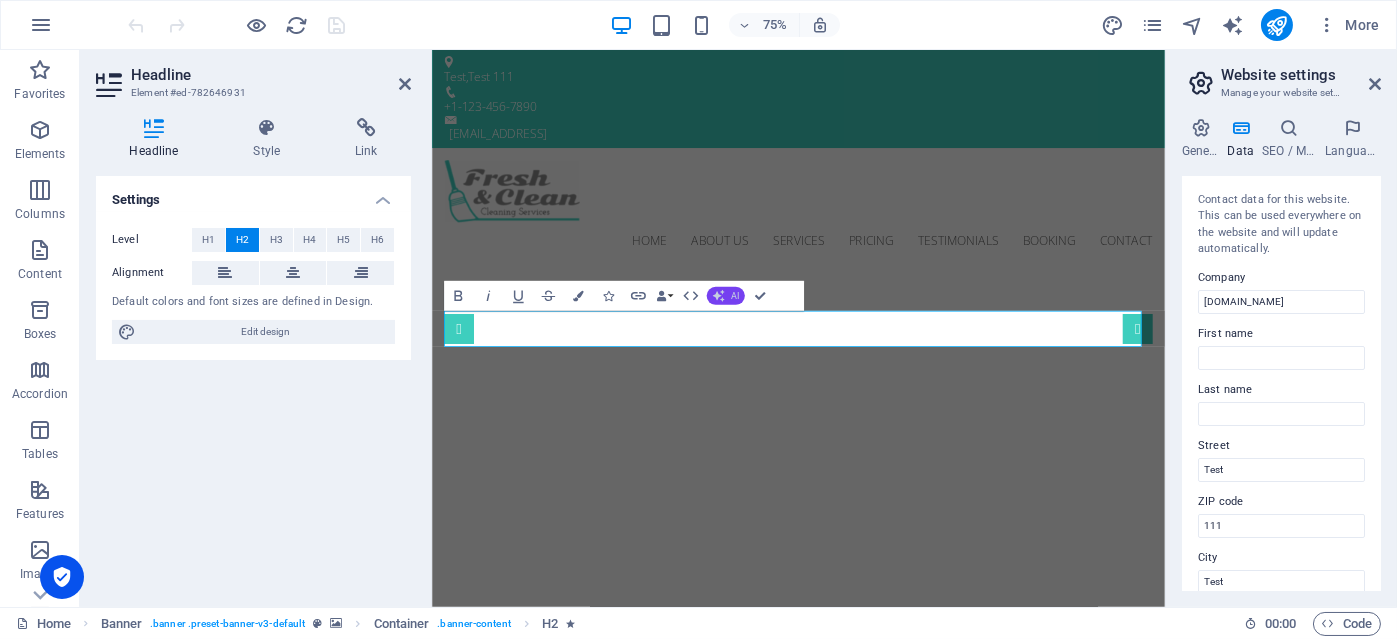 click on "AI" at bounding box center [735, 295] 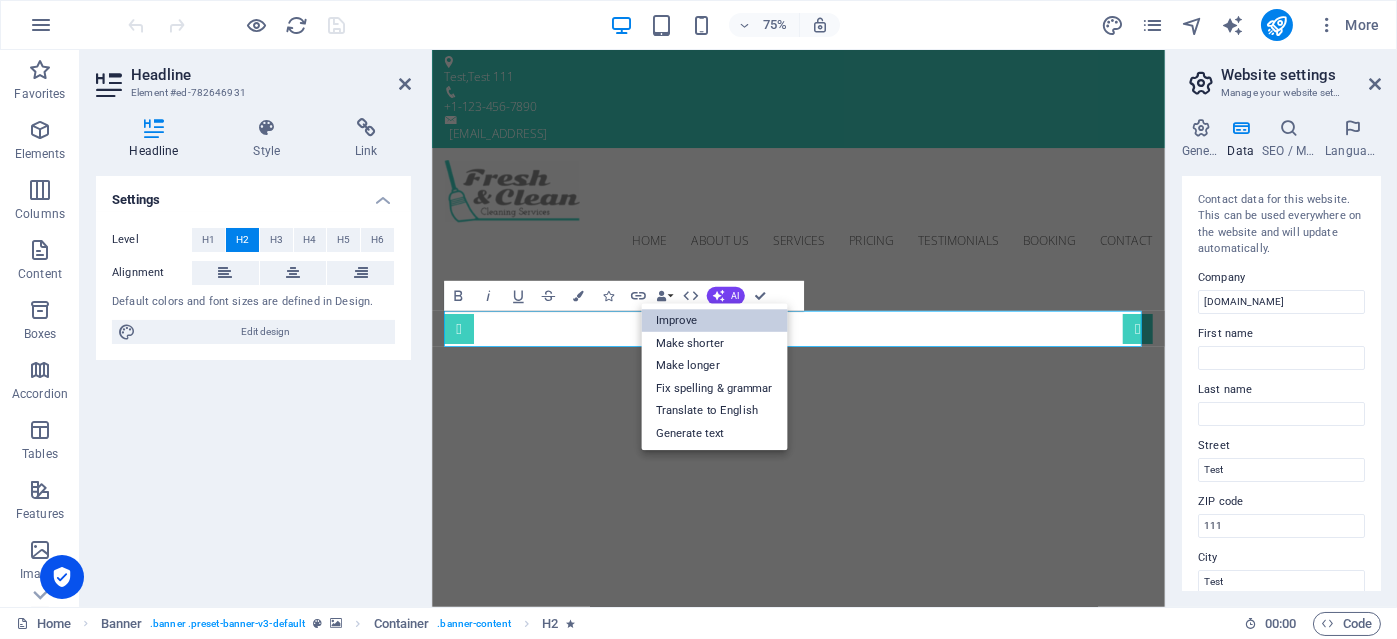 click on "Improve" at bounding box center [714, 320] 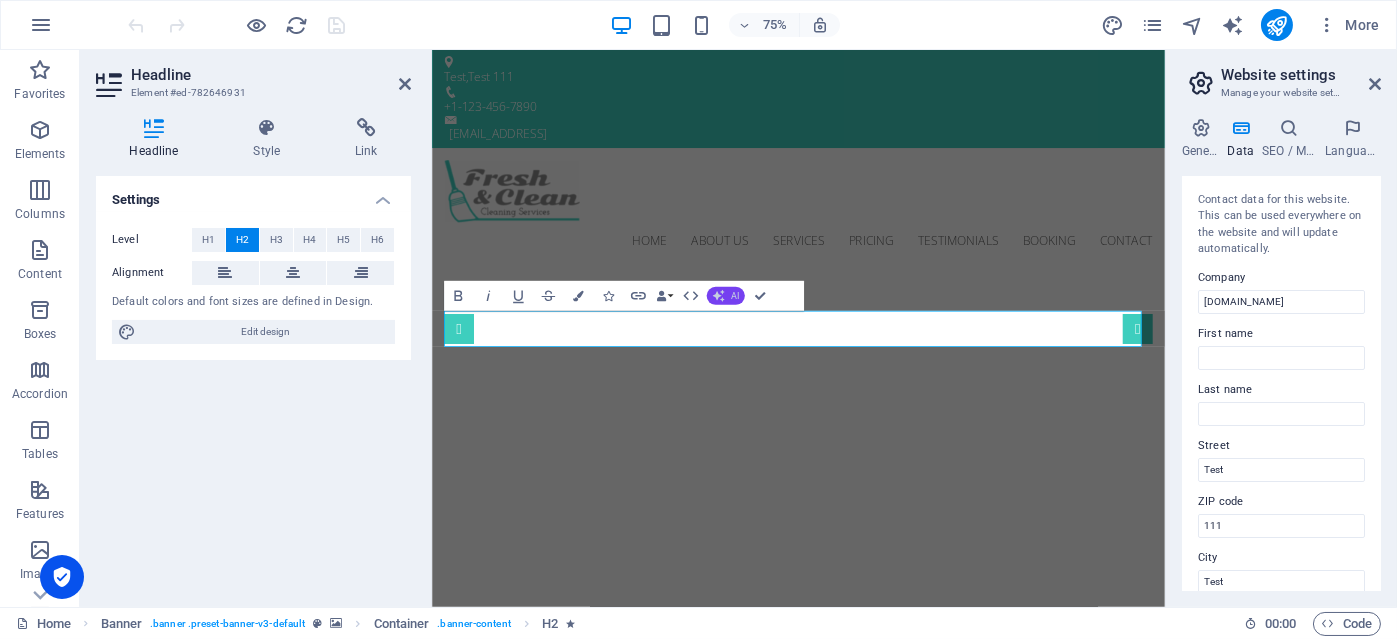 click on "AI" at bounding box center (735, 295) 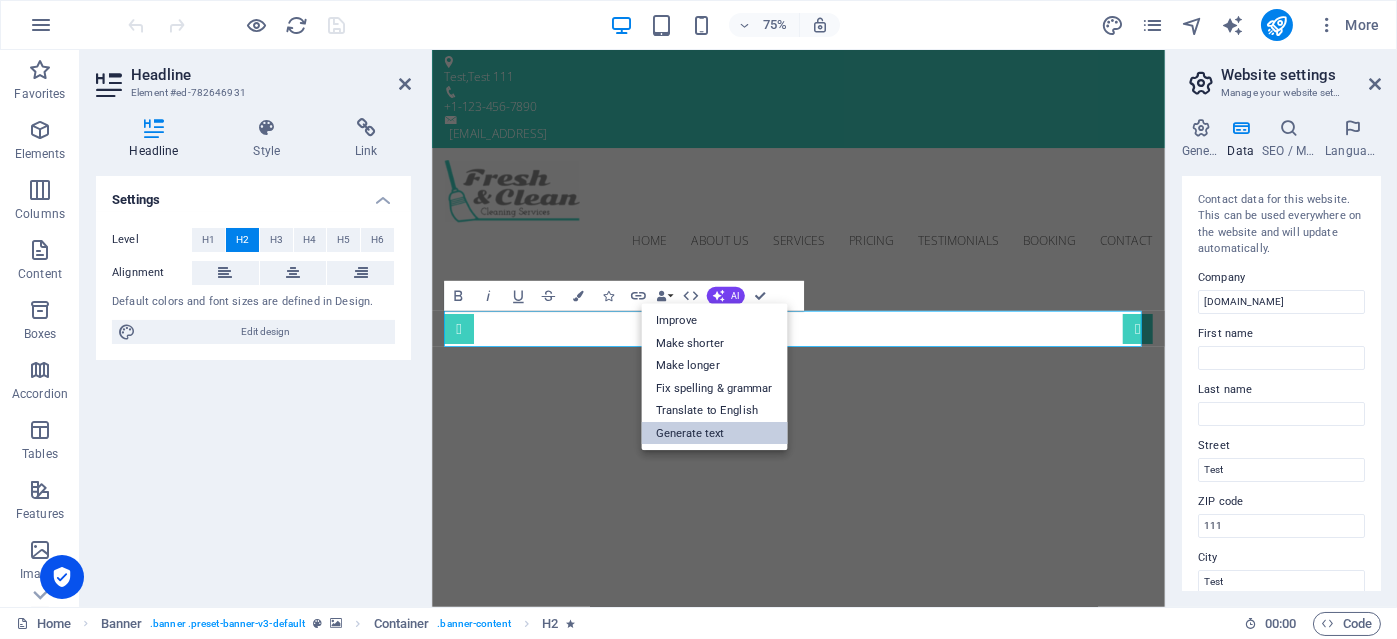 click on "Generate text" at bounding box center [714, 433] 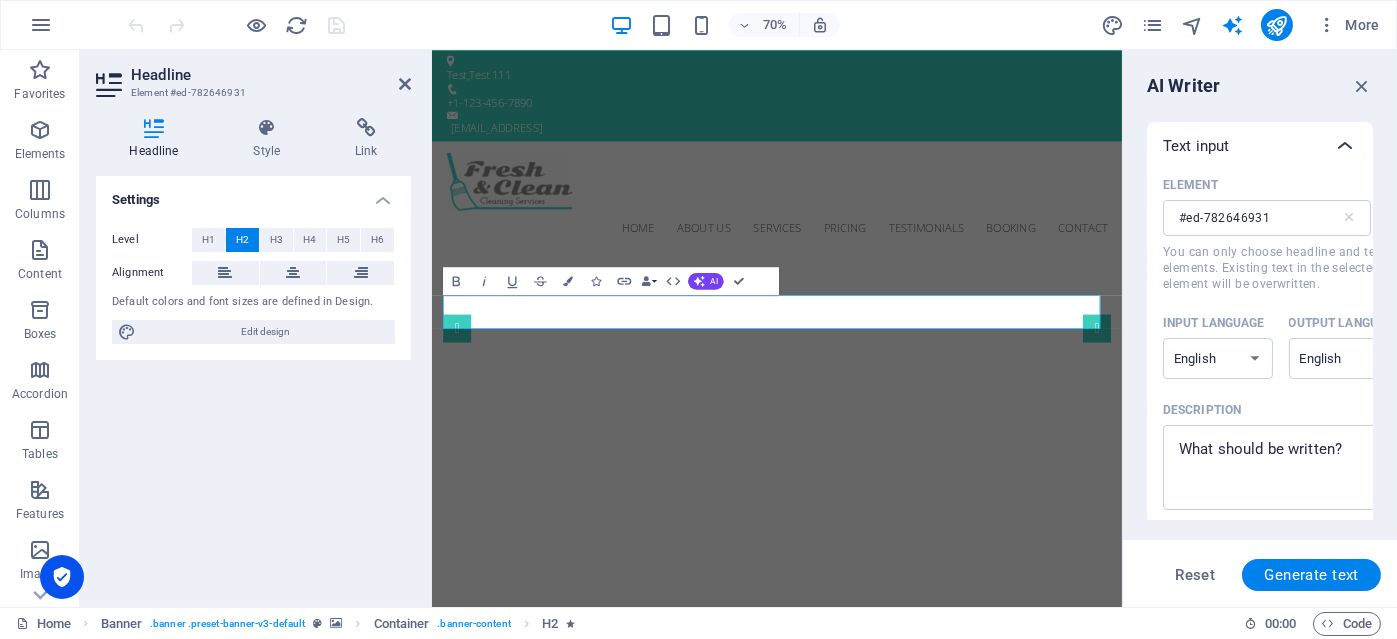 drag, startPoint x: 908, startPoint y: 235, endPoint x: 1330, endPoint y: 165, distance: 427.7663 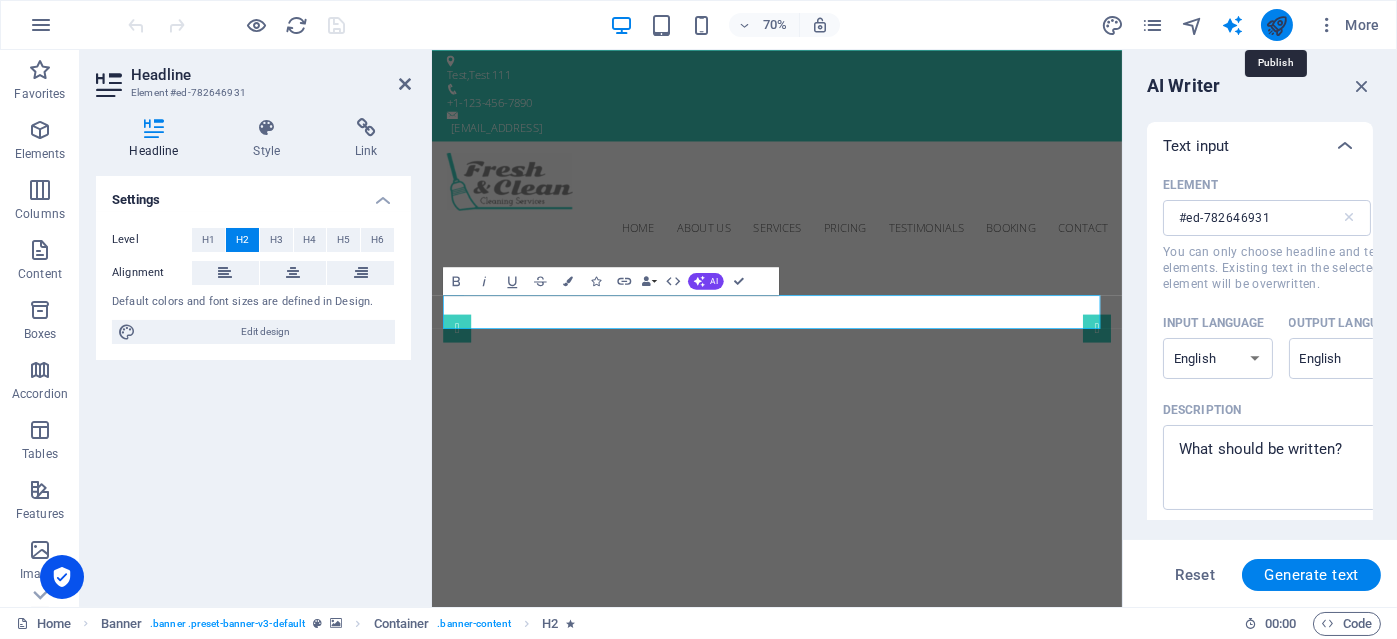 click at bounding box center [1276, 25] 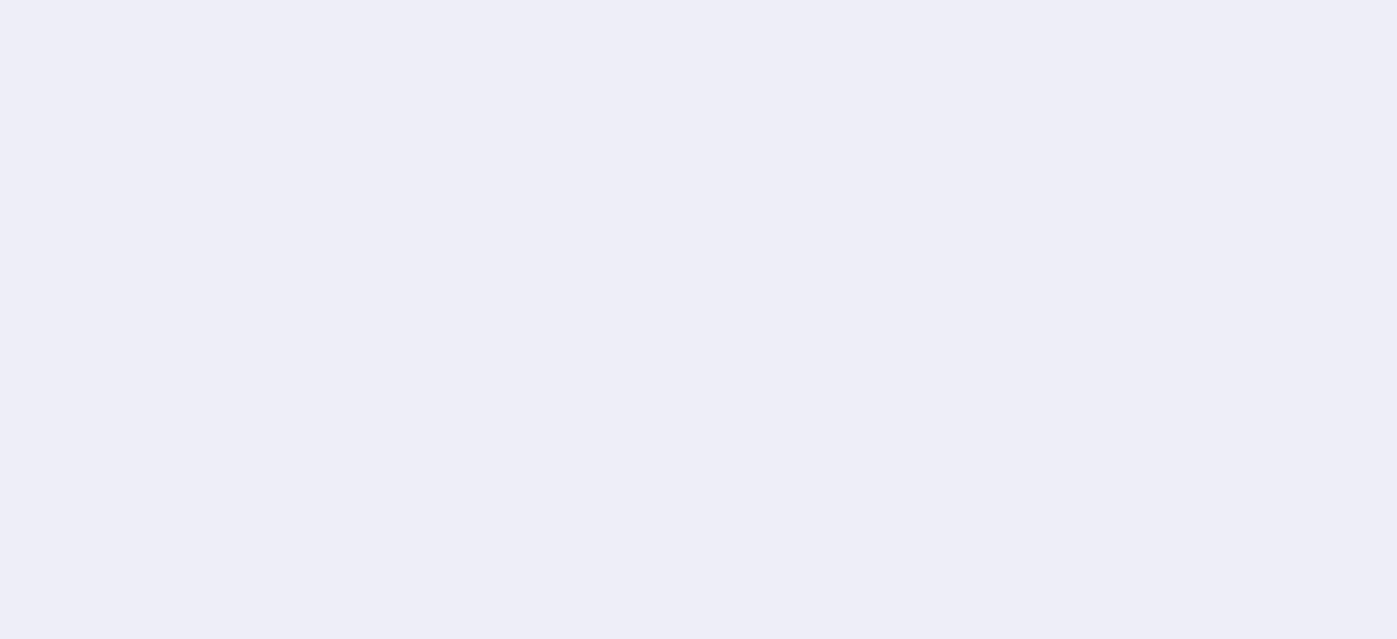 scroll, scrollTop: 0, scrollLeft: 0, axis: both 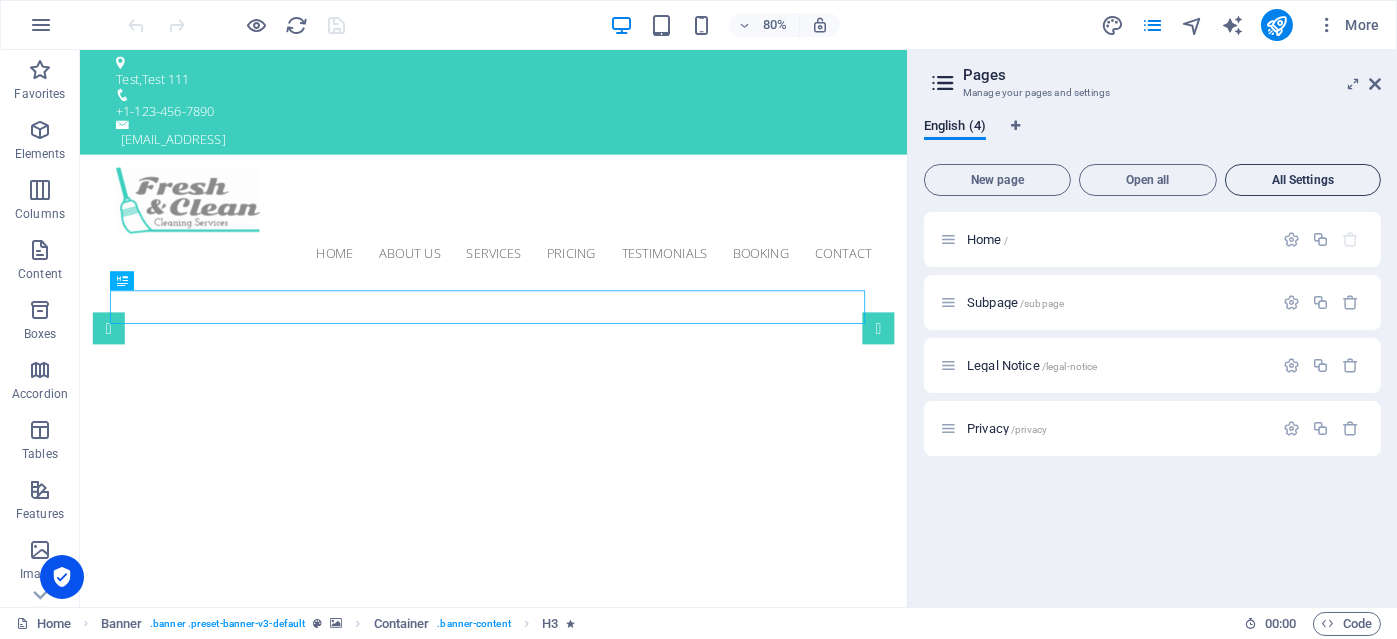 click on "All Settings" at bounding box center (1303, 180) 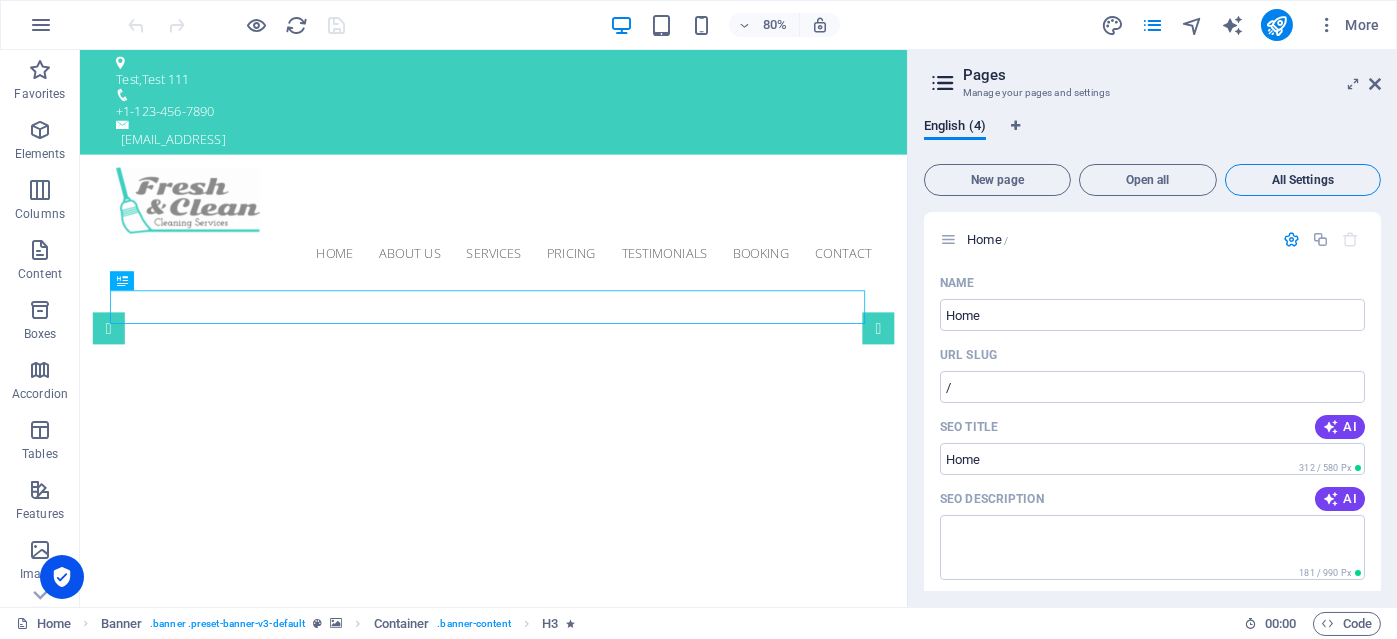 scroll, scrollTop: 2421, scrollLeft: 0, axis: vertical 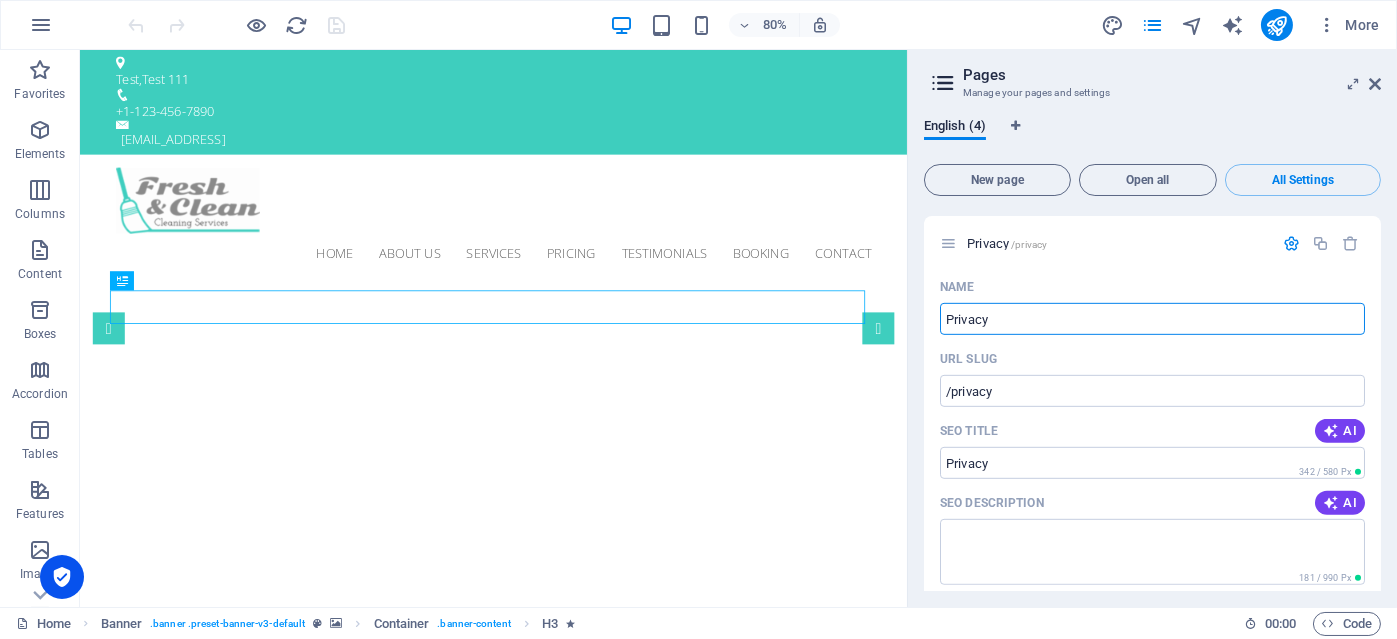 click at bounding box center (1192, 180) 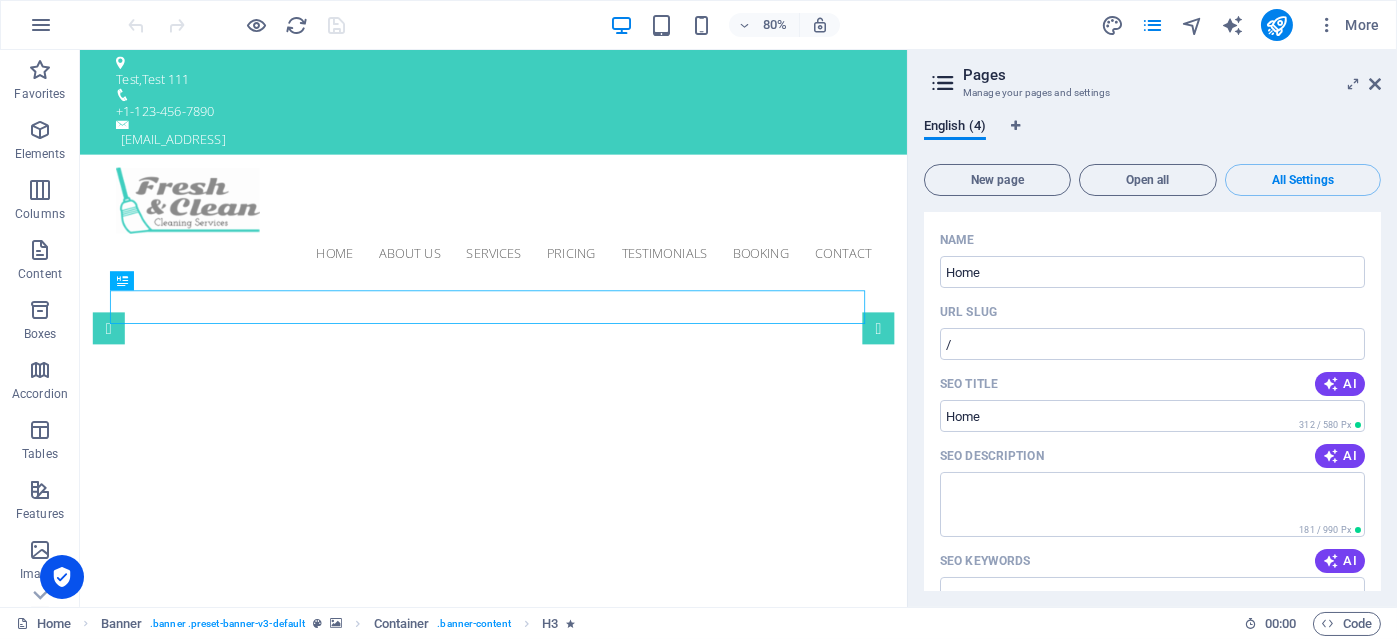 scroll, scrollTop: 0, scrollLeft: 0, axis: both 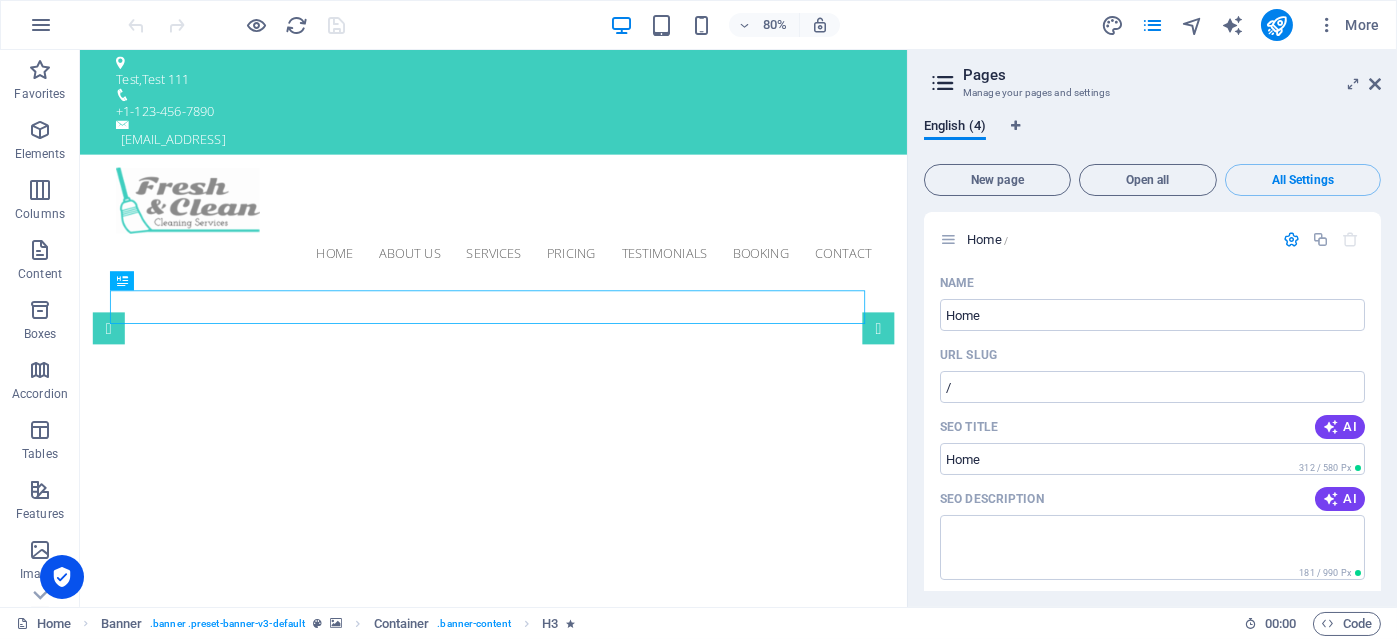 click on "Pages Manage your pages and settings English (4) New page Open all All Settings Home / Name Home ​ URL SLUG / ​ SEO Title AI ​ 312 / 580 Px SEO Description AI ​ 181 / 990 Px SEO Keywords AI ​ Settings Menu Noindex Preview Mobile Desktop [DOMAIN_NAME] [DOMAIN_NAME] - Test [DOMAIN_NAME] Meta tags ​ Preview Image (Open Graph) Drag files here, click to choose files or select files from Files or our free stock photos & videos More Settings Subpage /subpage Name Subpage ​ URL SLUG /subpage ​ SEO Title AI Subpage ​ 356 / 580 Px SEO Description AI ​ 181 / 990 Px SEO Keywords AI ​ Settings Menu Noindex Preview Mobile Desktop [DOMAIN_NAME] subpage Subpage - [DOMAIN_NAME] [DOMAIN_NAME] Meta tags ​ Preview Image (Open Graph) Drag files here, click to choose files or select files from Files or our free stock photos & videos More Settings Legal Notice /legal-notice Name Legal Notice ​ URL SLUG /legal-notice ​ SEO Title AI Legal Notice ​ AI AI" at bounding box center (1152, 328) 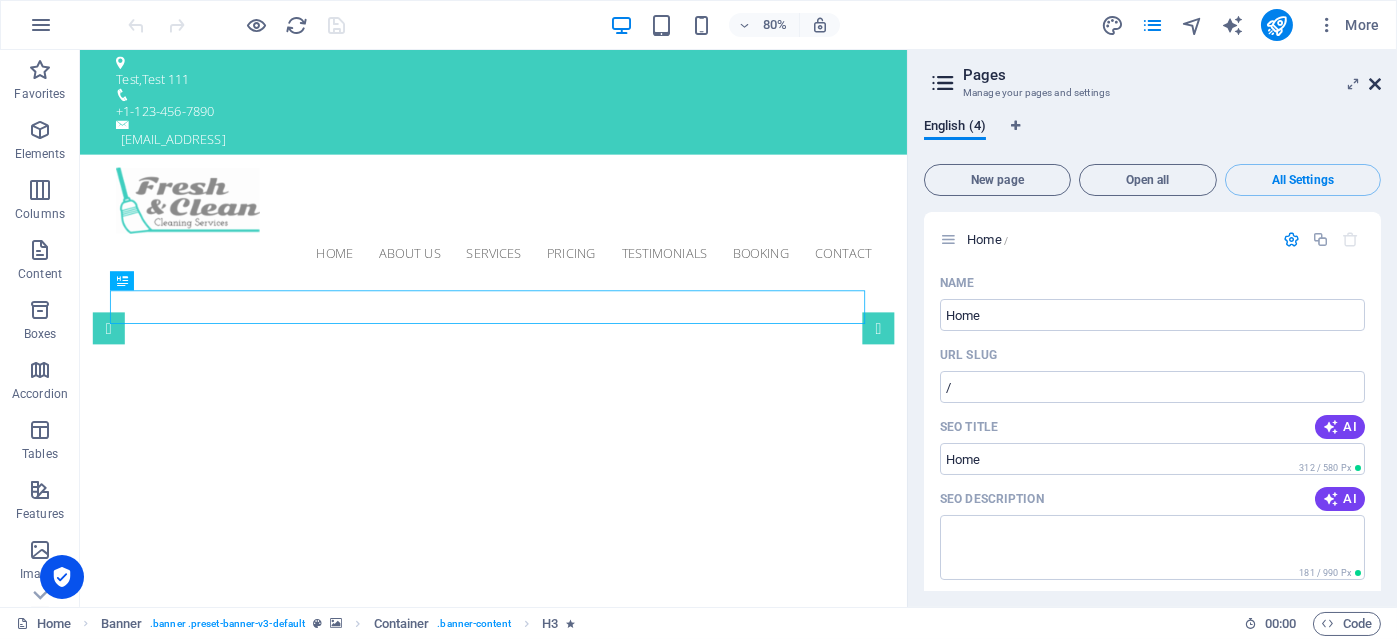 click at bounding box center (1375, 84) 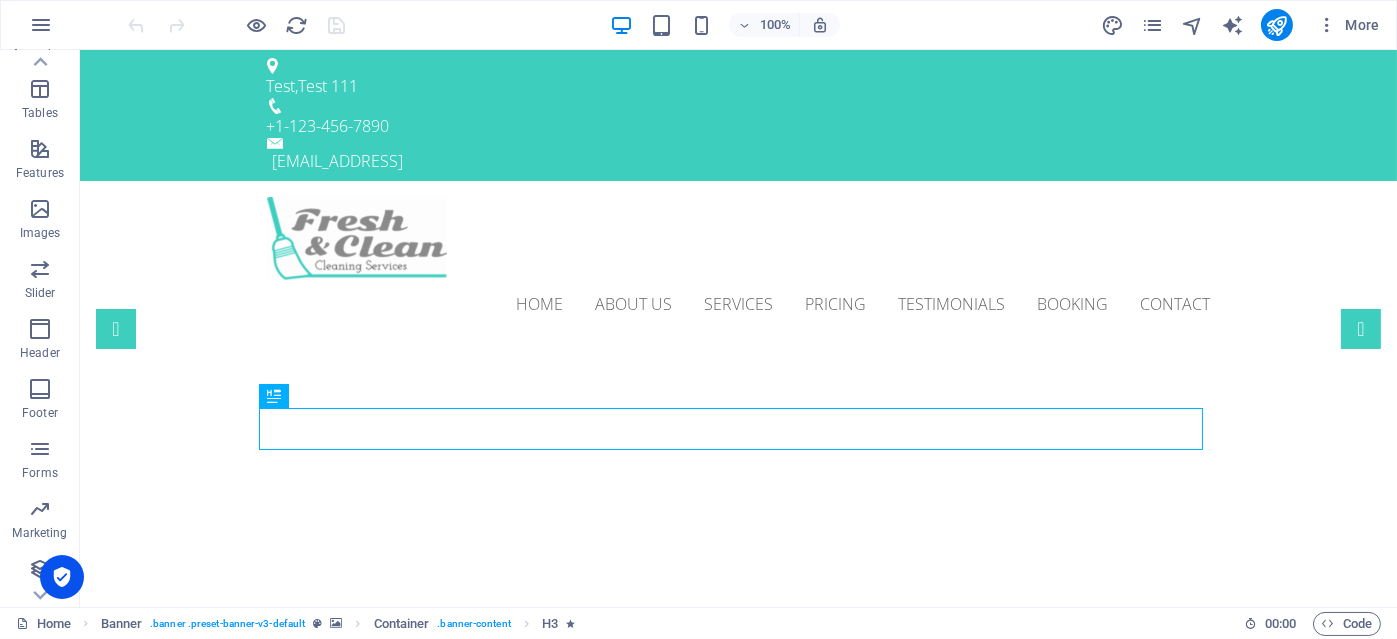 scroll, scrollTop: 342, scrollLeft: 0, axis: vertical 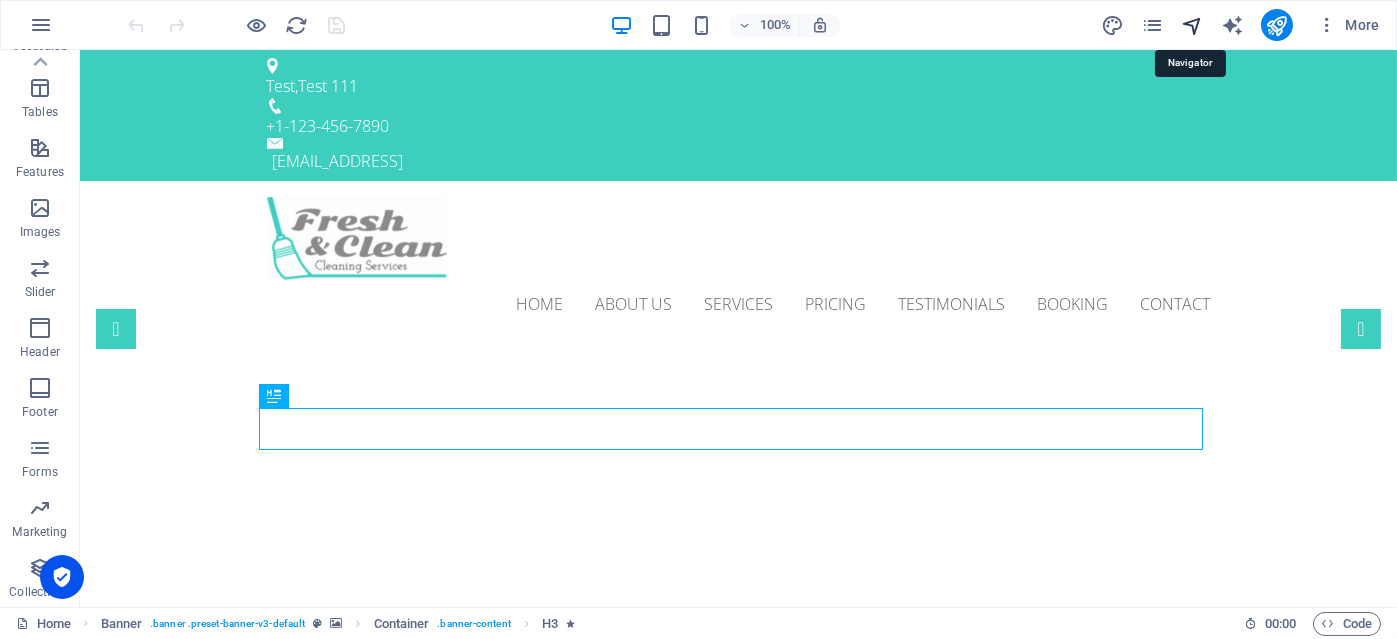 click at bounding box center (1192, 25) 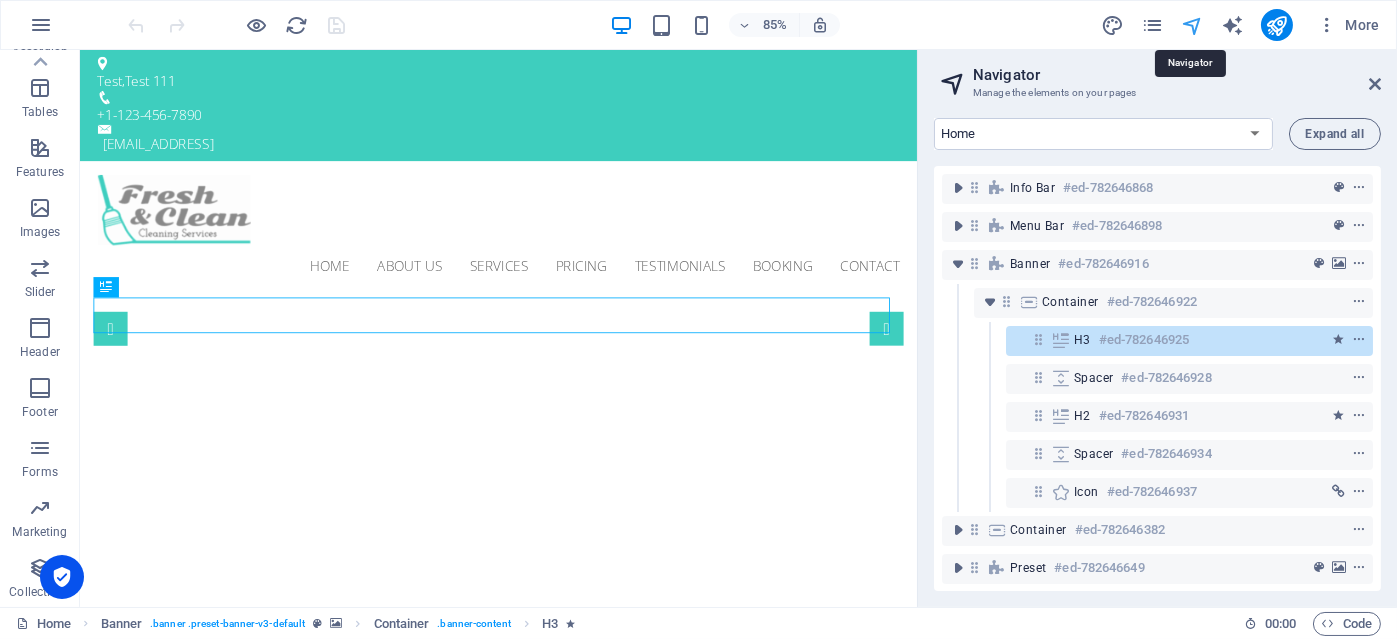 click at bounding box center (1192, 25) 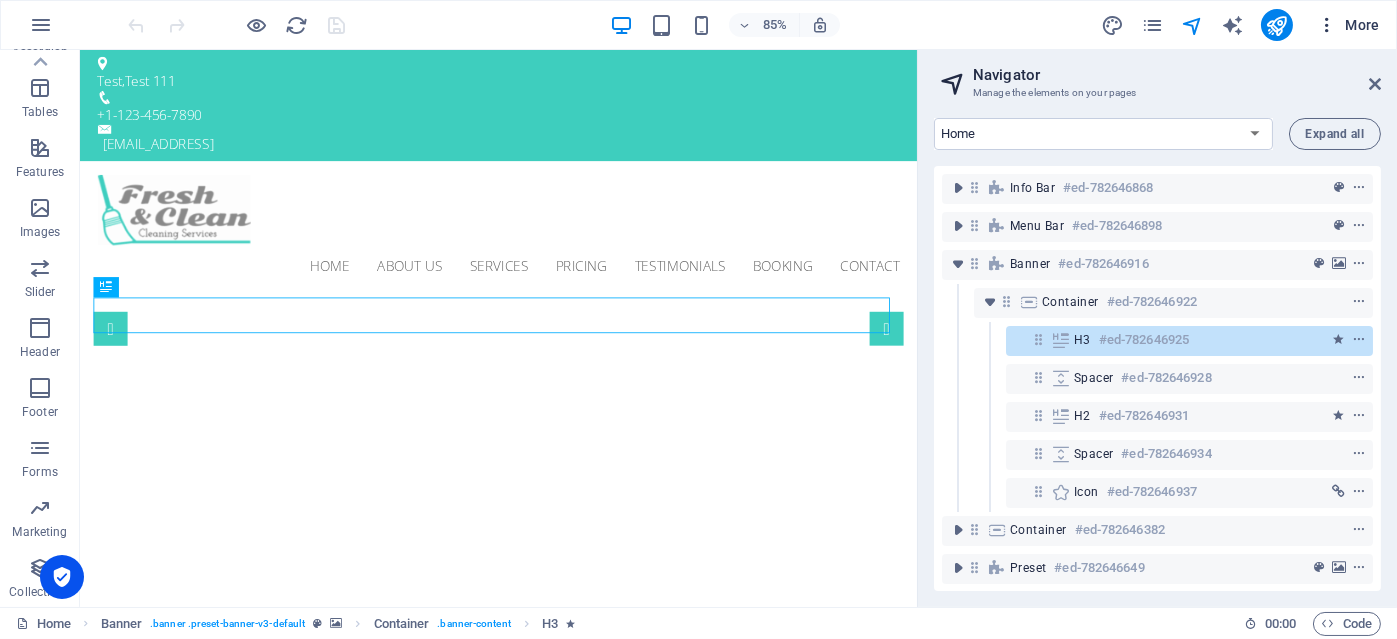 click at bounding box center [1327, 25] 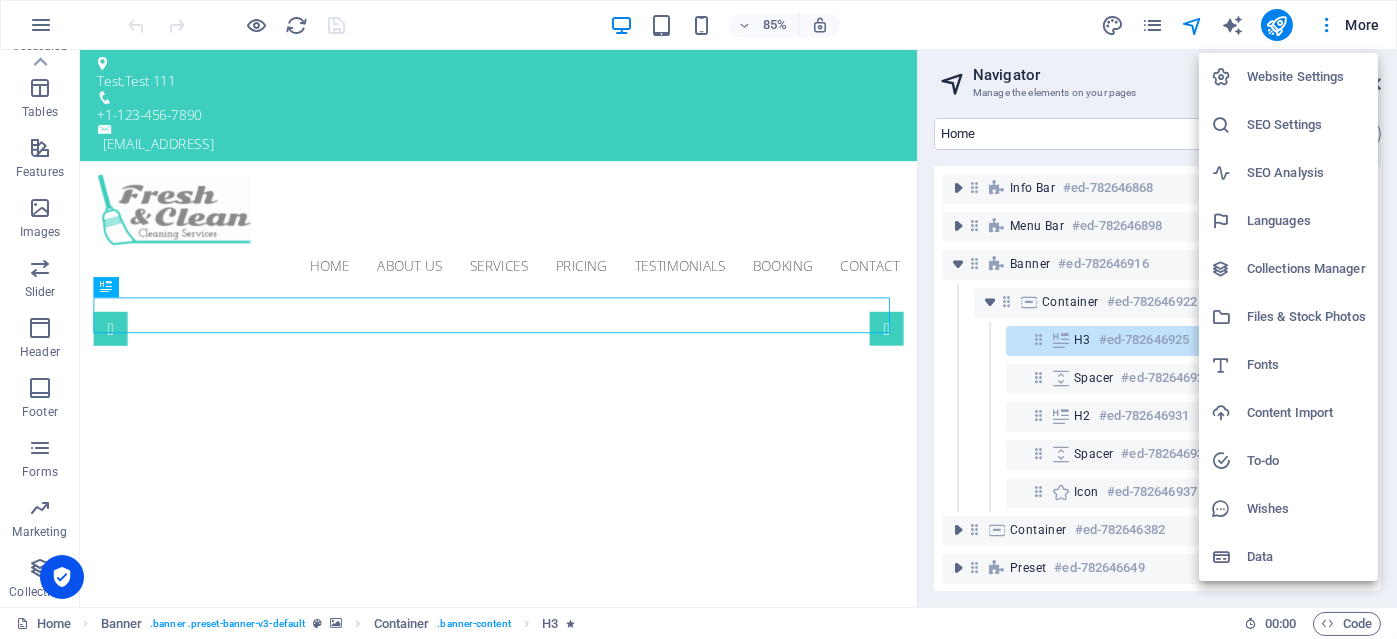 click on "Website Settings" at bounding box center (1288, 77) 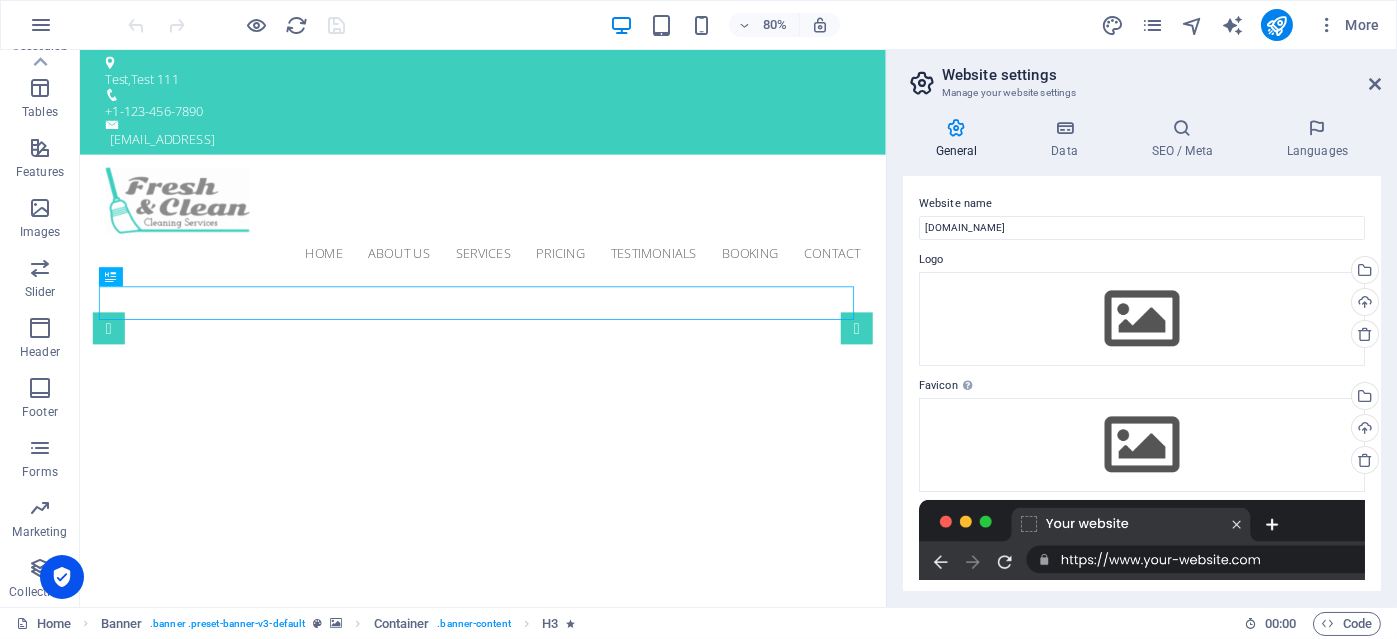 drag, startPoint x: 1167, startPoint y: 142, endPoint x: 883, endPoint y: 214, distance: 292.98465 